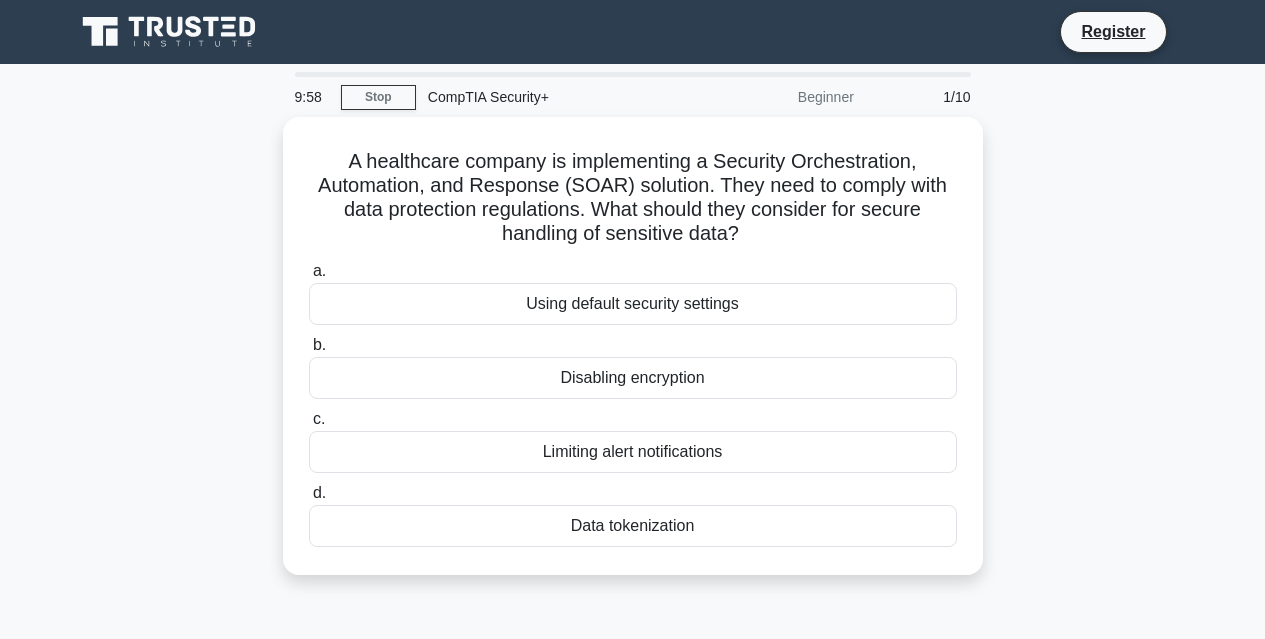 scroll, scrollTop: 0, scrollLeft: 0, axis: both 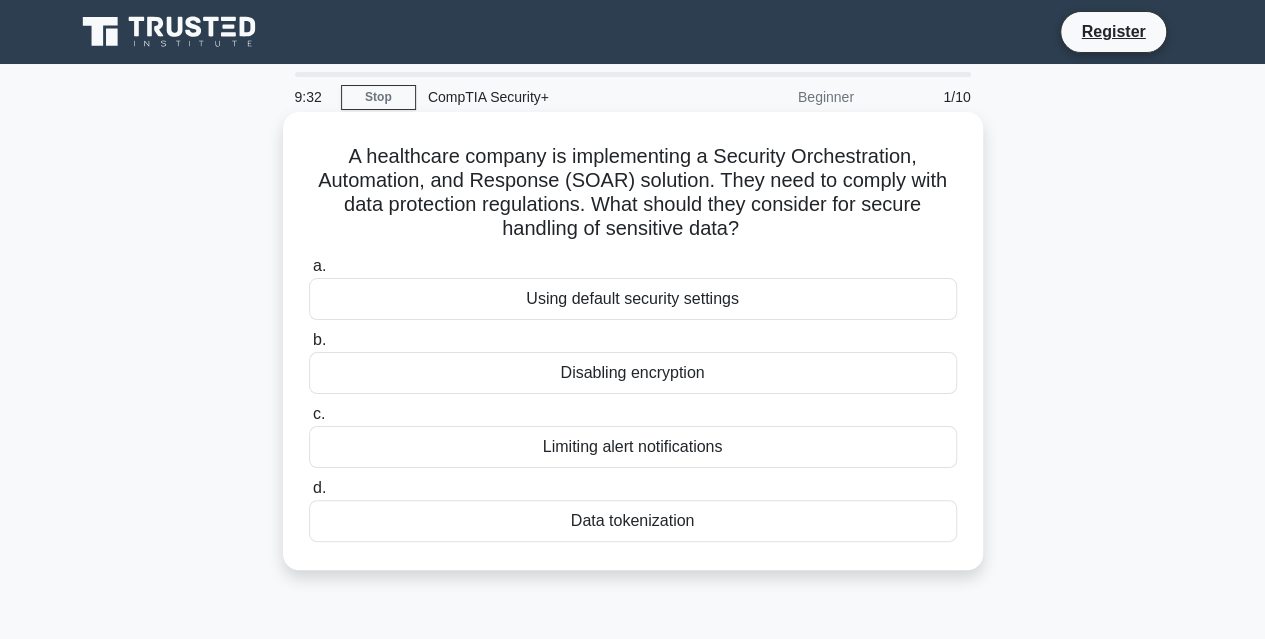 click on "Data tokenization" at bounding box center (633, 521) 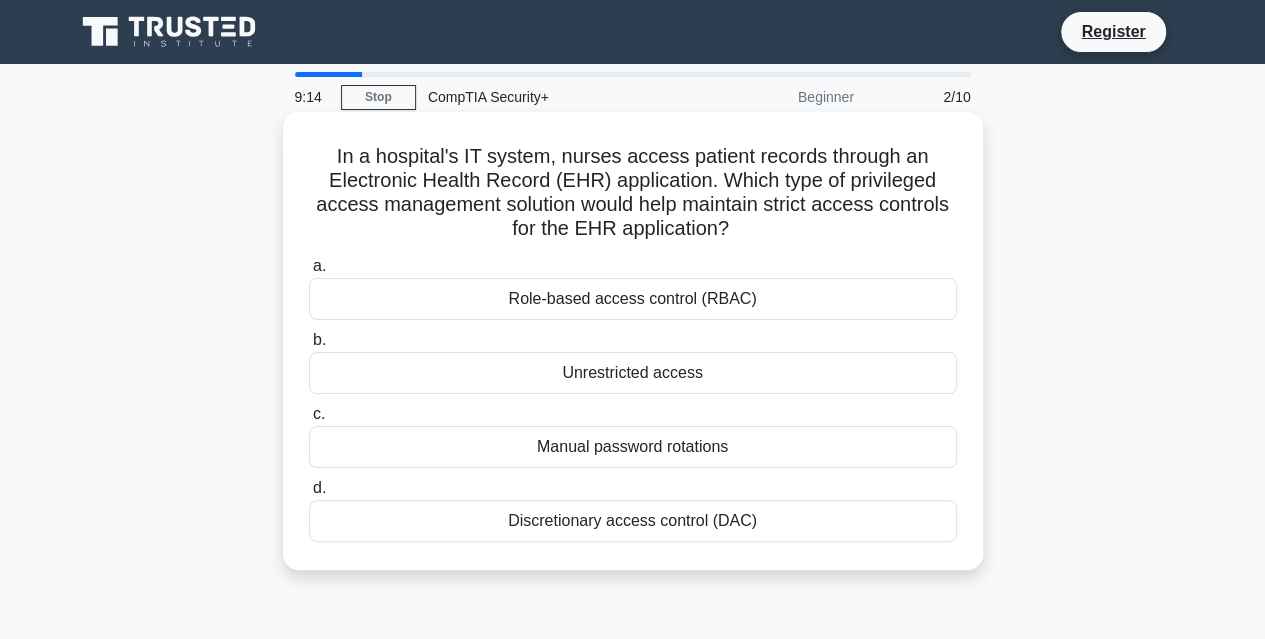click on "Role-based access control (RBAC)" at bounding box center (633, 299) 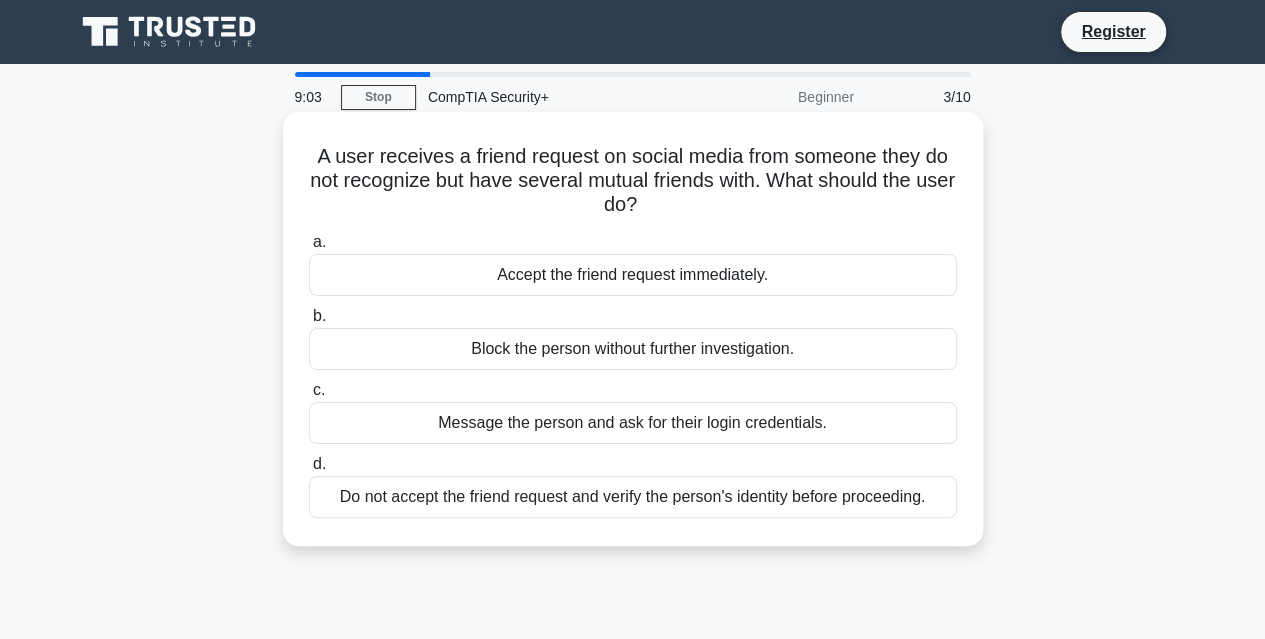 click on "Do not accept the friend request and verify the person's identity before proceeding." at bounding box center (633, 497) 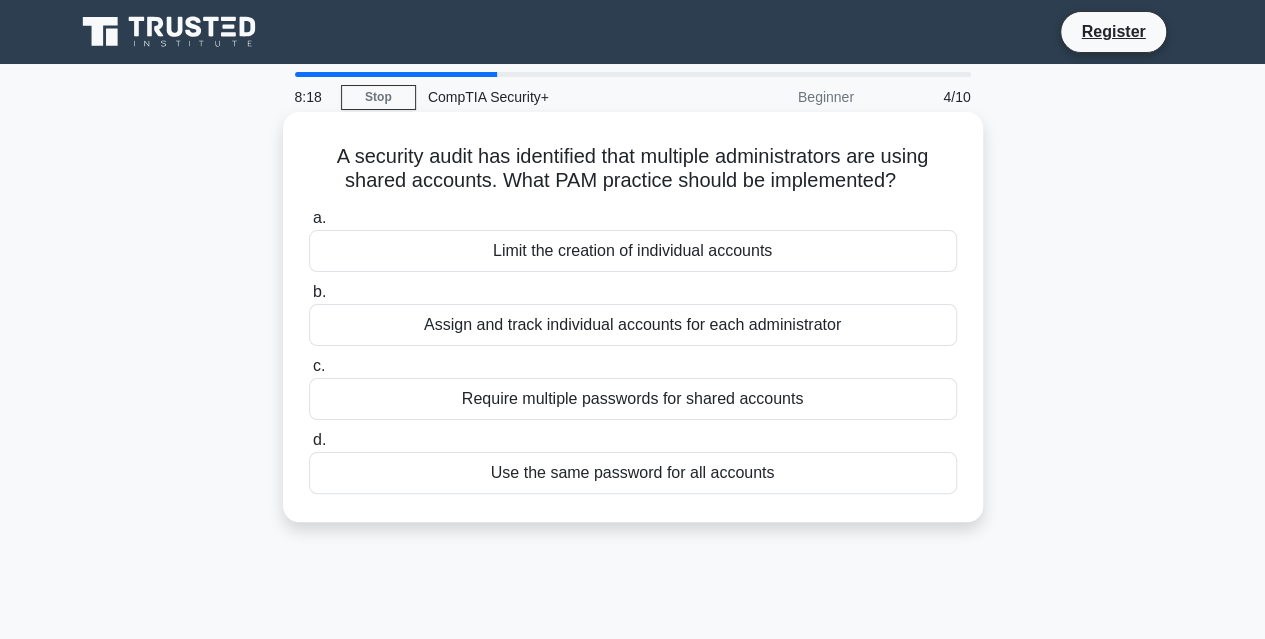 click on "Assign and track individual accounts for each administrator" at bounding box center (633, 325) 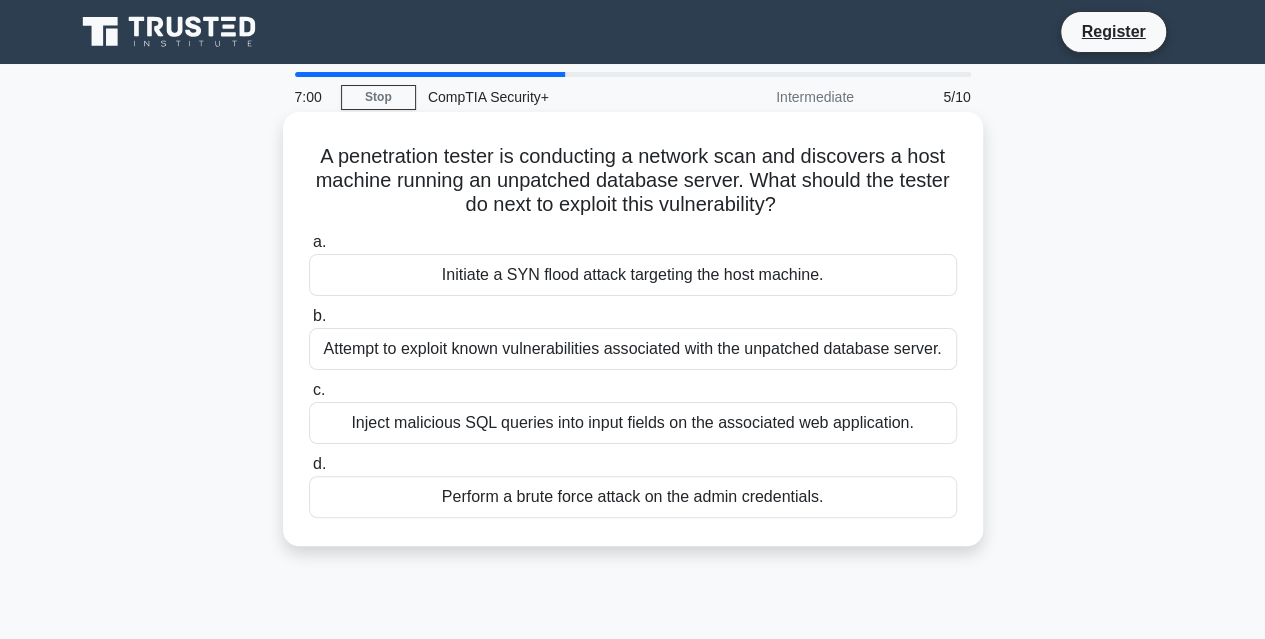 click on "Attempt to exploit known vulnerabilities associated with the unpatched database server." at bounding box center [633, 349] 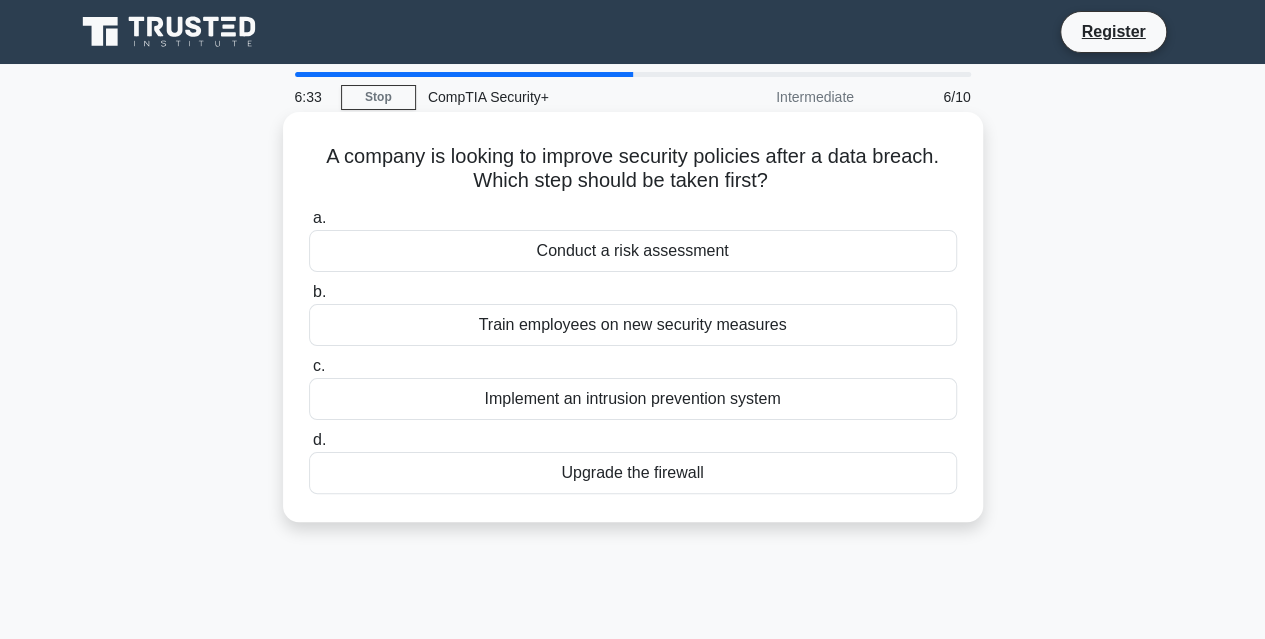 click on "Conduct a risk assessment" at bounding box center (633, 251) 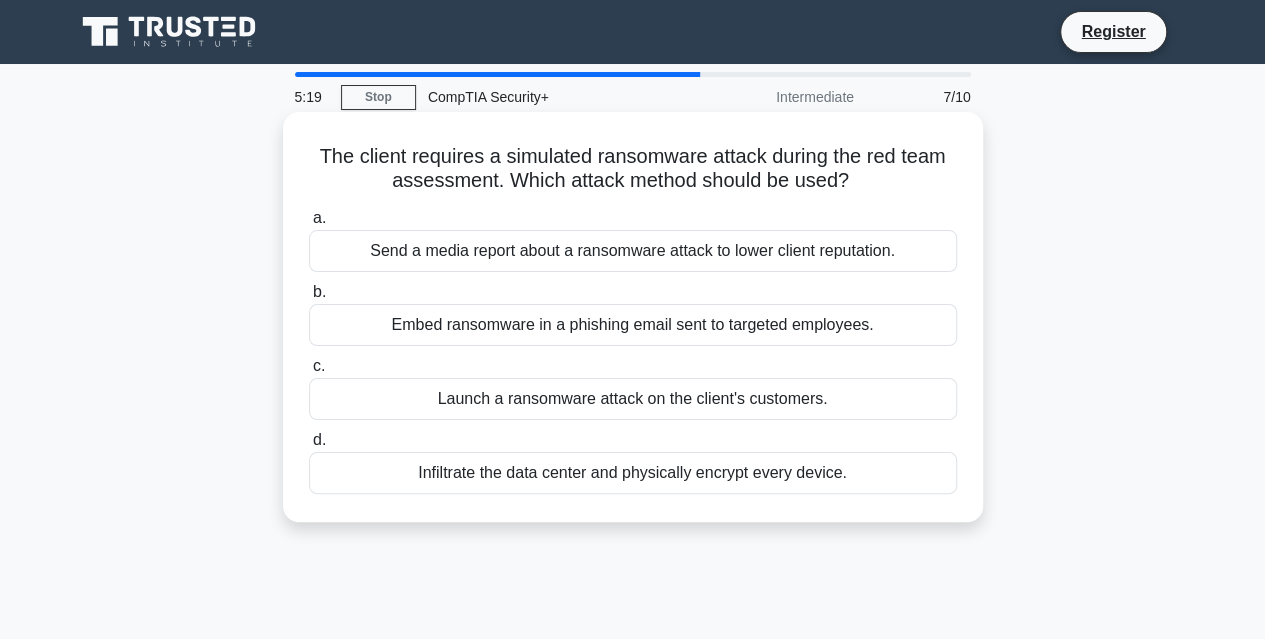 click on "Embed ransomware in a phishing email sent to targeted employees." at bounding box center [633, 325] 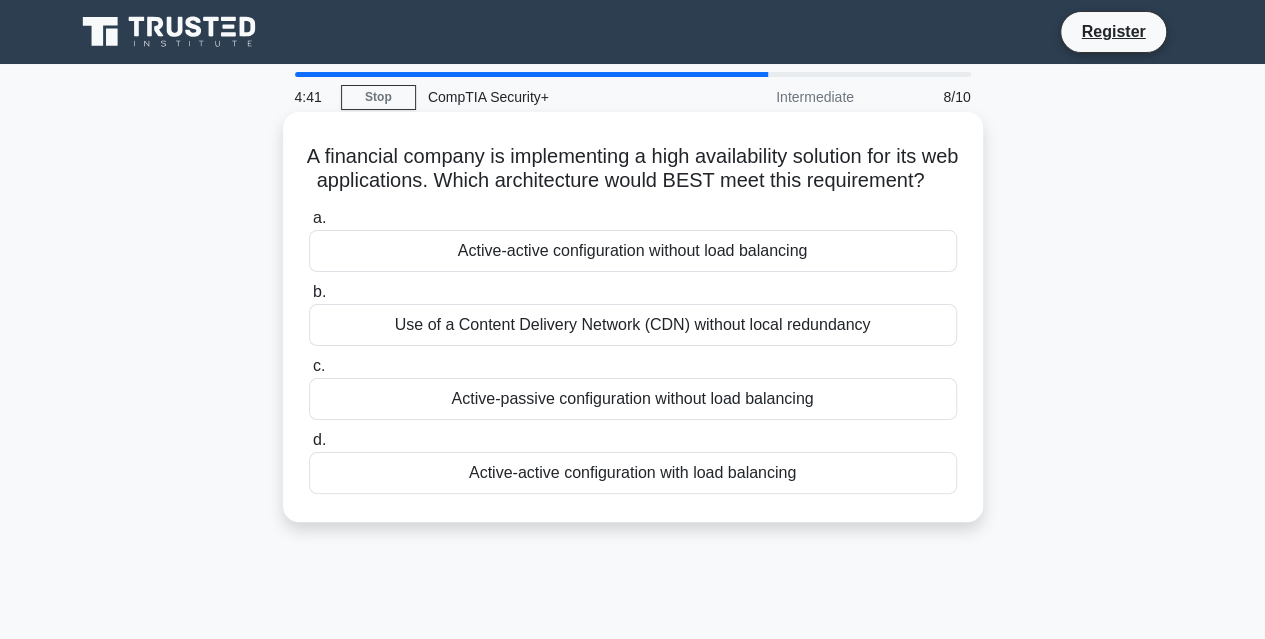 click on "Active-active configuration with load balancing" at bounding box center [633, 473] 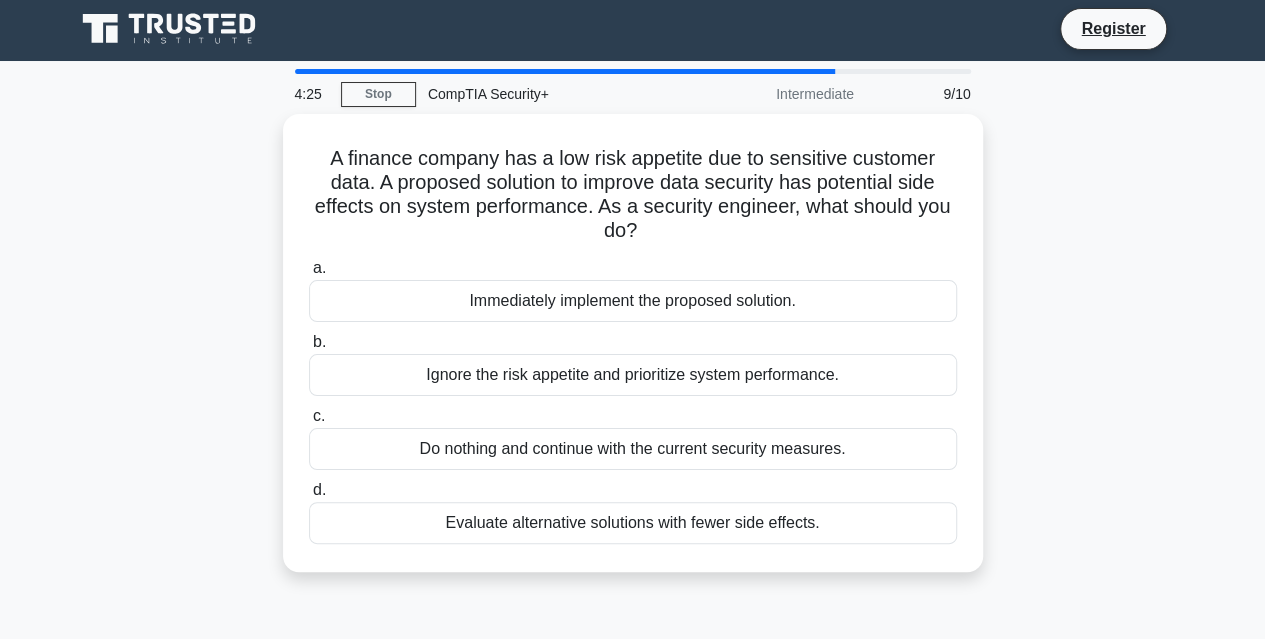 scroll, scrollTop: 0, scrollLeft: 0, axis: both 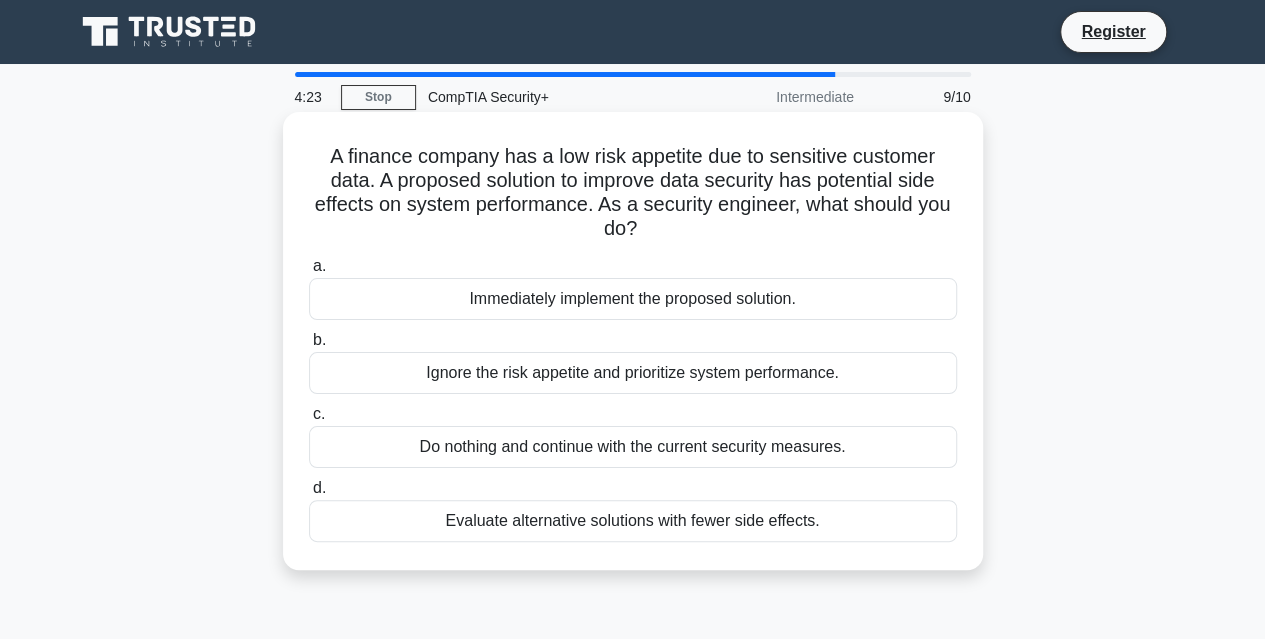 click on "Evaluate alternative solutions with fewer side effects." at bounding box center [633, 521] 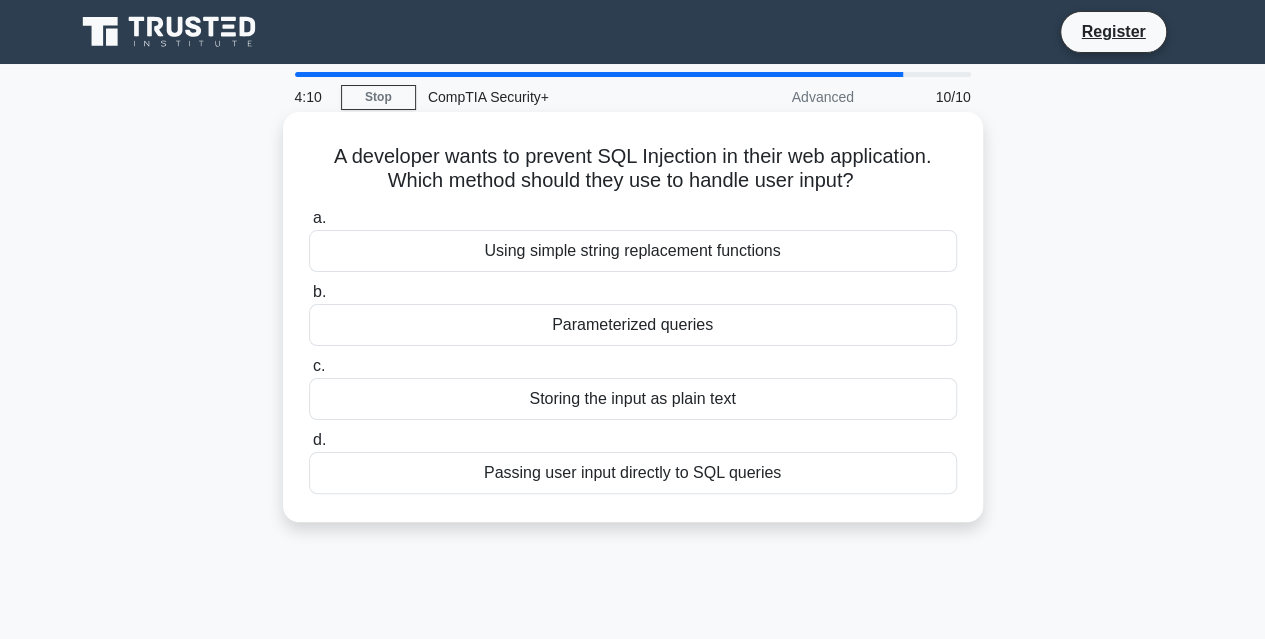 click on "Parameterized queries" at bounding box center (633, 325) 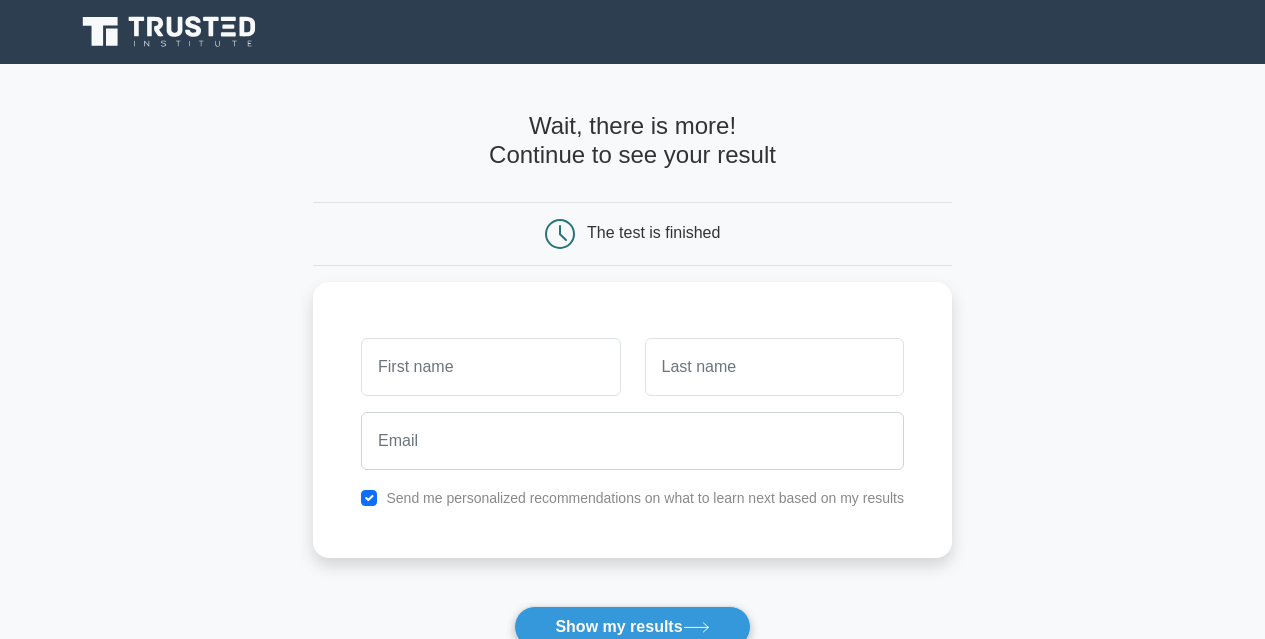 scroll, scrollTop: 0, scrollLeft: 0, axis: both 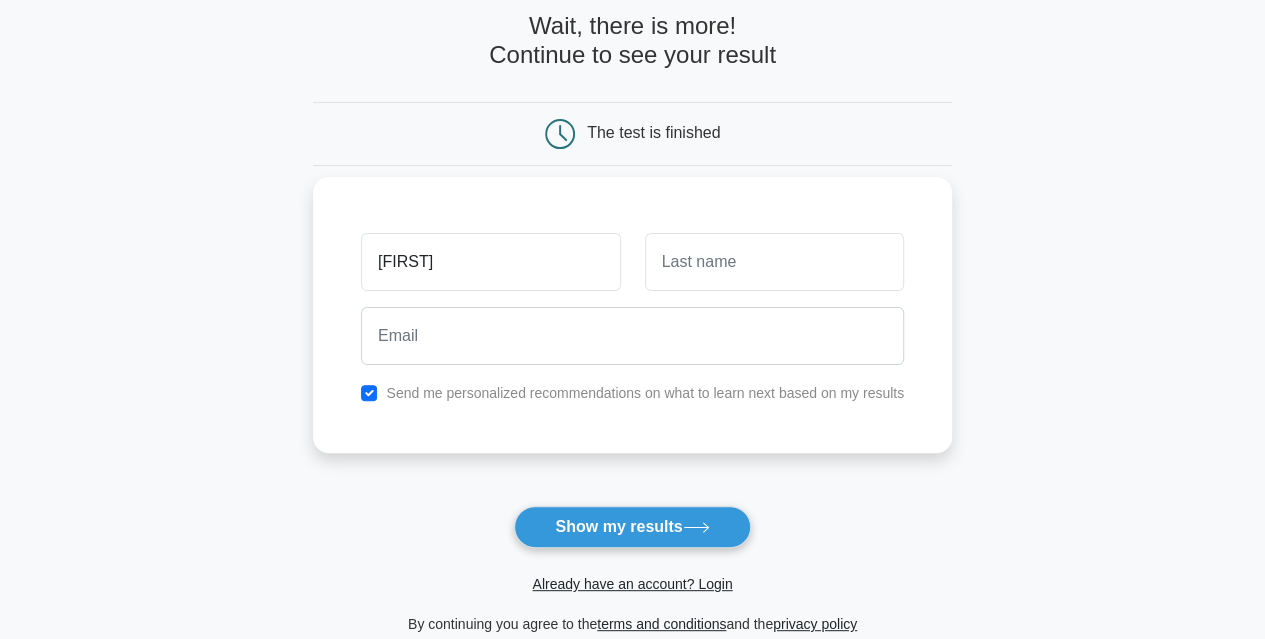 type on "[LAST]" 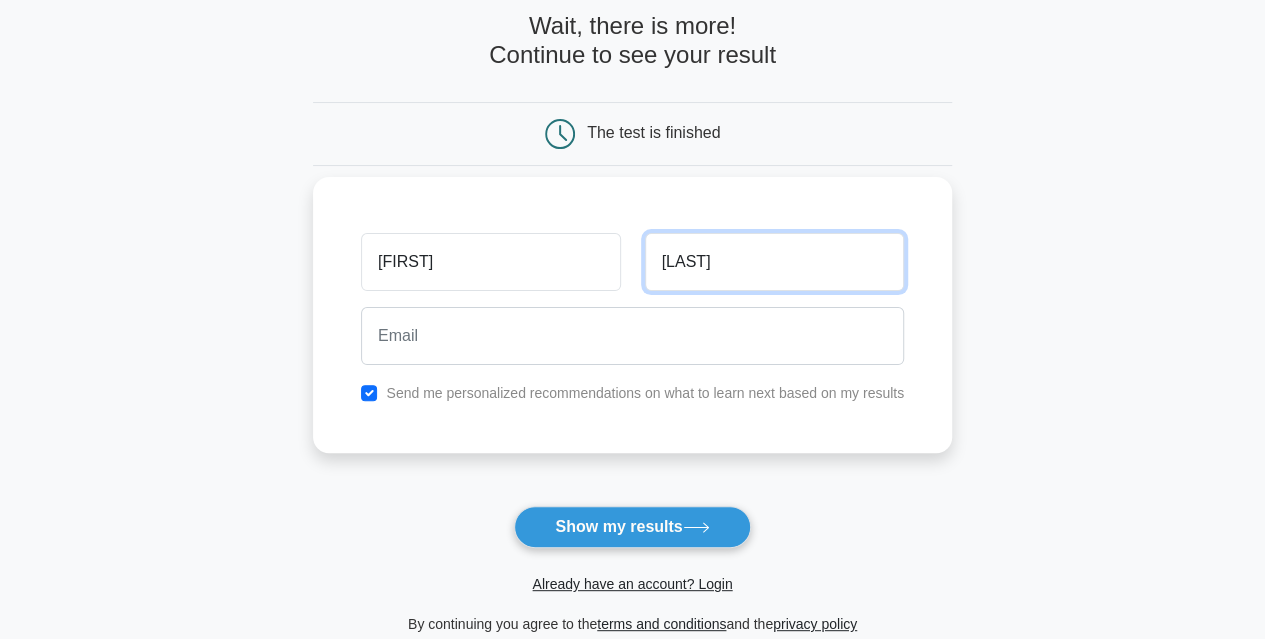 type on "Santiago" 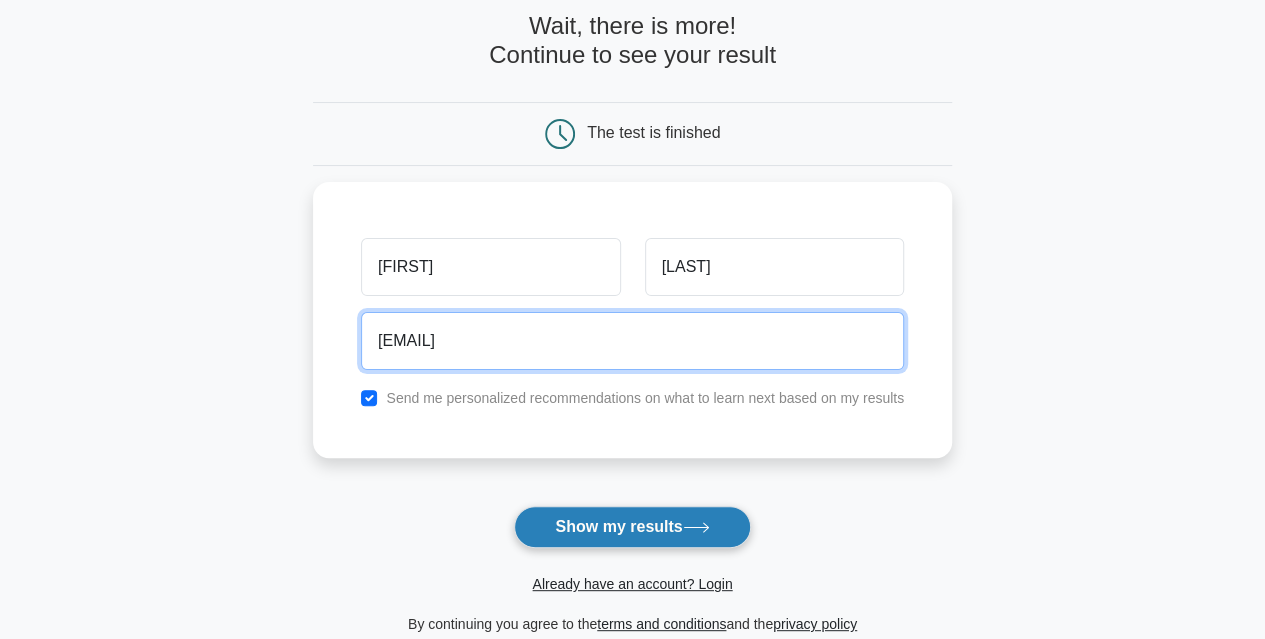 type on "bonbonsanti@gmail.com" 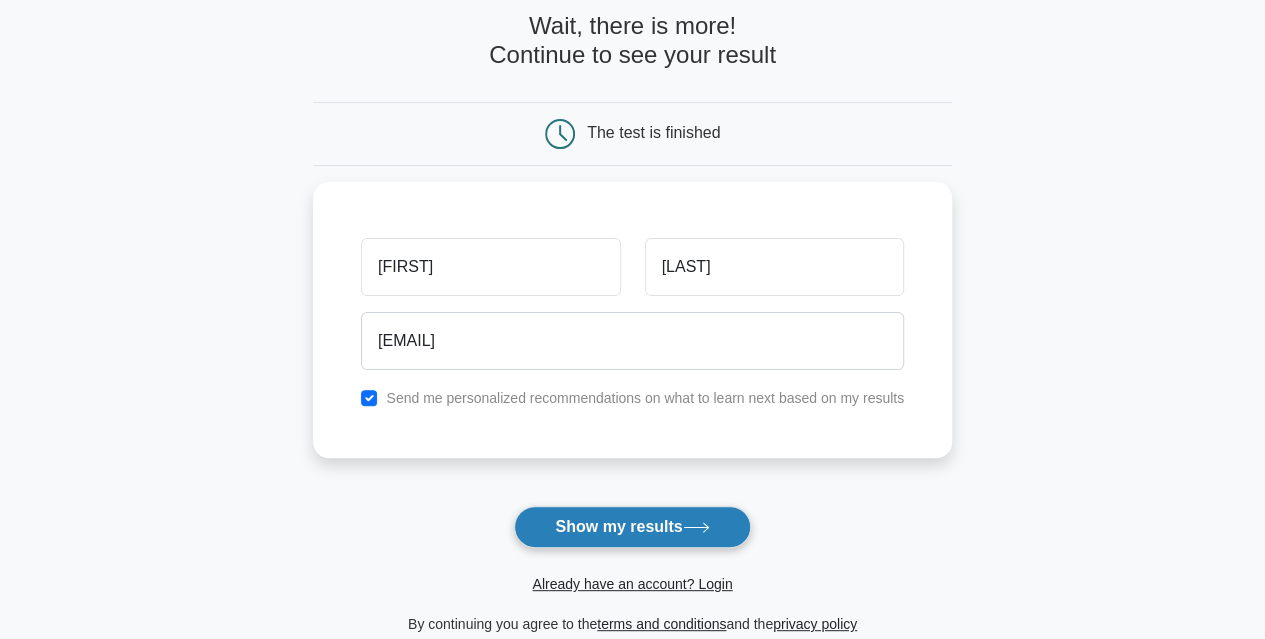 click on "Show my results" at bounding box center (632, 527) 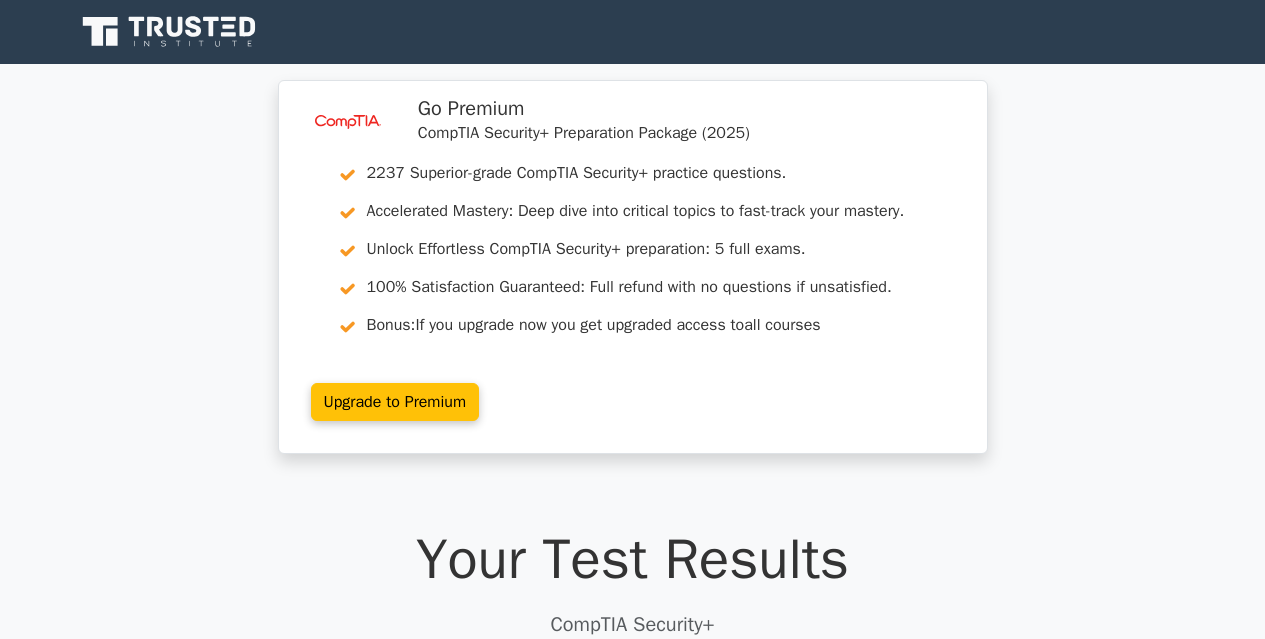 scroll, scrollTop: 0, scrollLeft: 0, axis: both 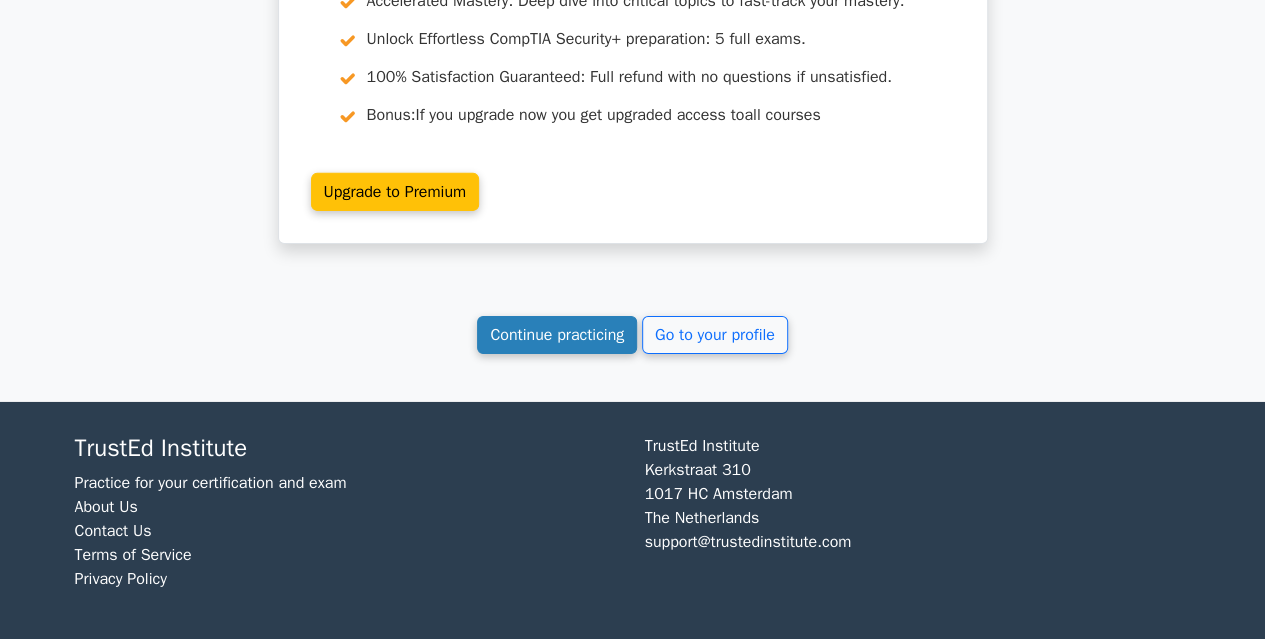 click on "Continue practicing" at bounding box center [557, 335] 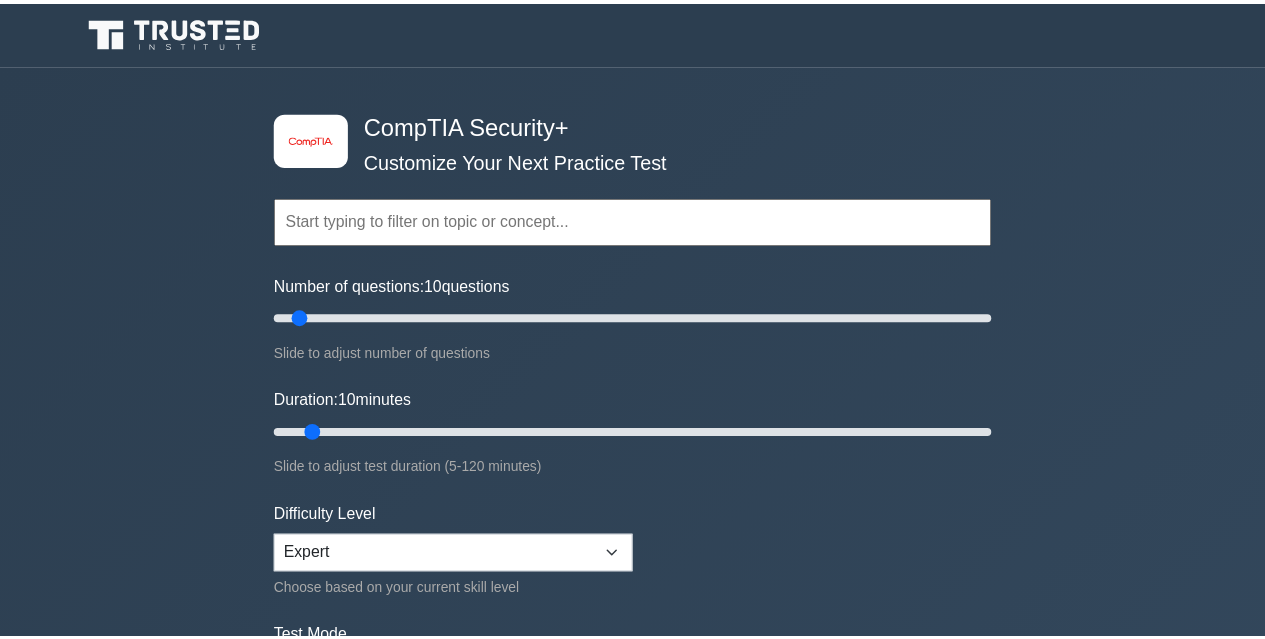 scroll, scrollTop: 0, scrollLeft: 0, axis: both 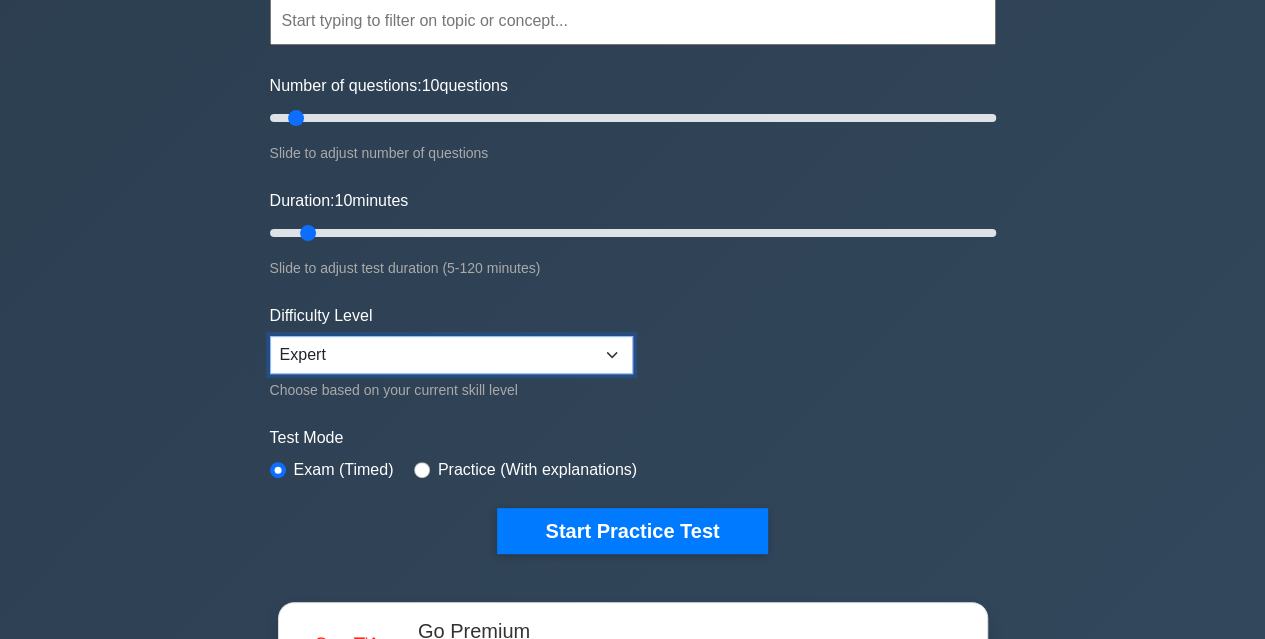 click on "Beginner
Intermediate
Expert" at bounding box center (451, 355) 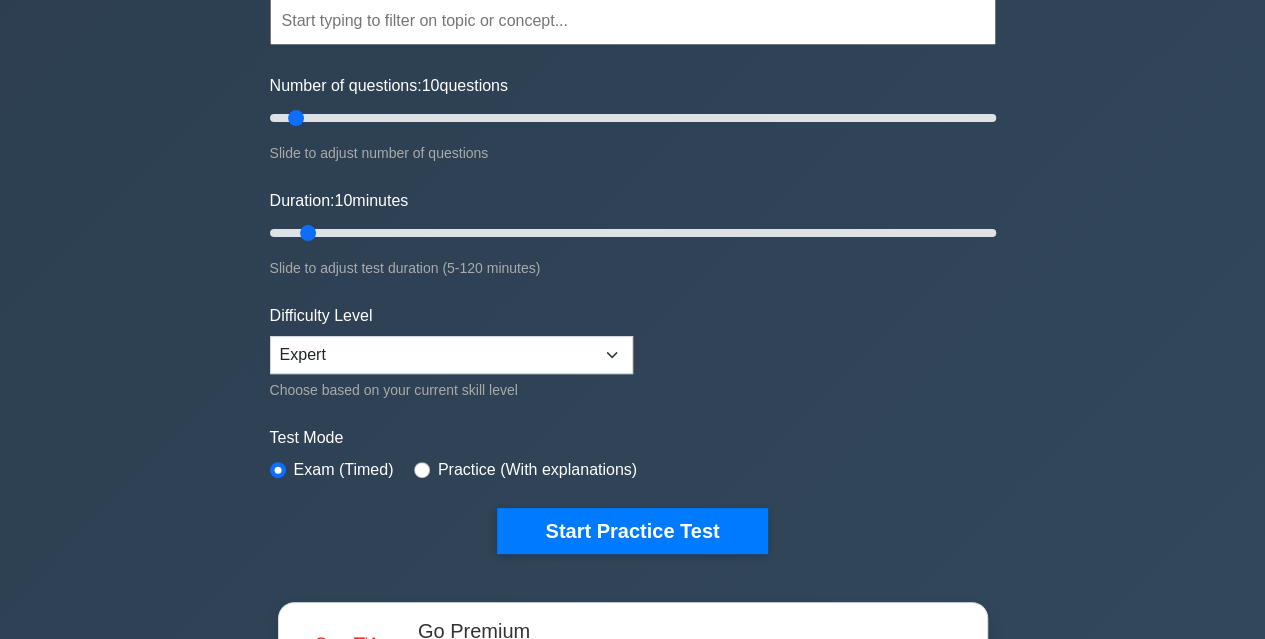 click on "image/svg+xml
CompTIA Security+
Customize Your Next Practice Test
Topics
Cryptography
Identity and Access Management
Risk Management
Network Security" at bounding box center (632, 434) 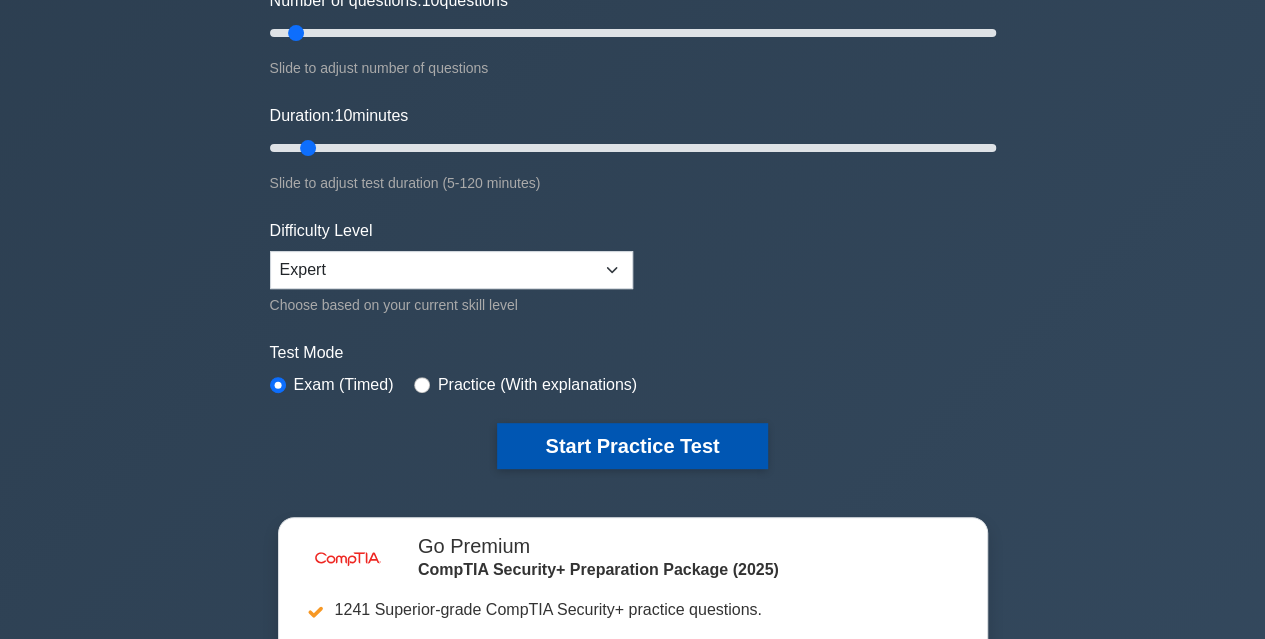 scroll, scrollTop: 300, scrollLeft: 0, axis: vertical 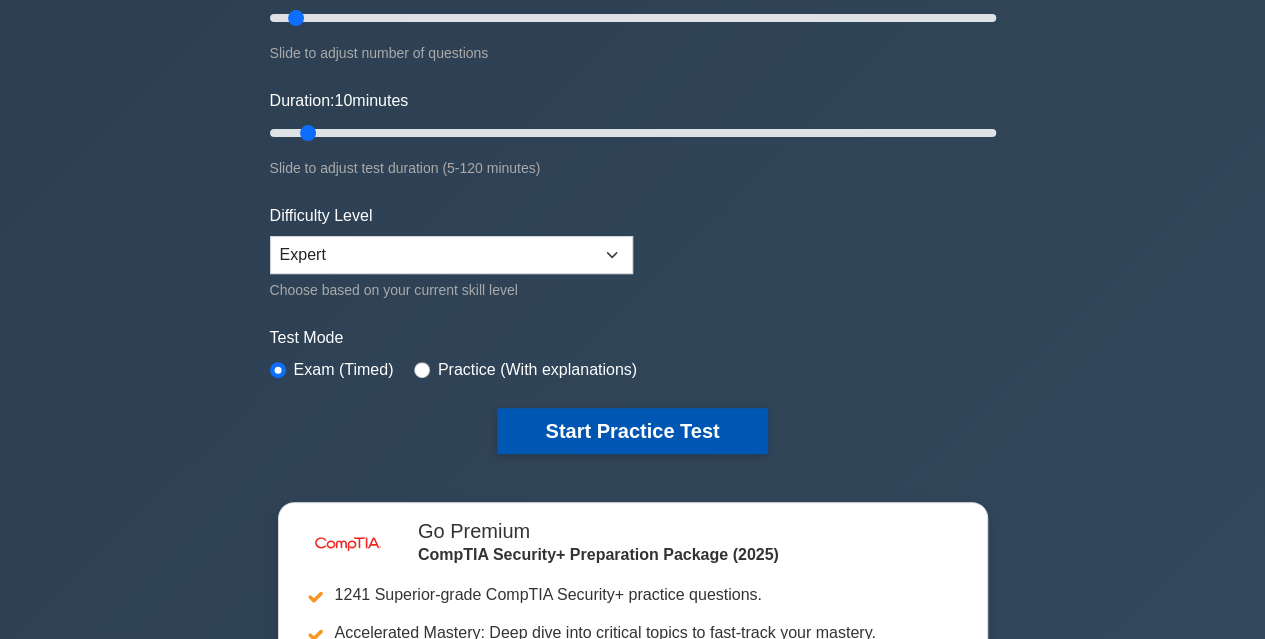 click on "Start Practice Test" at bounding box center (632, 431) 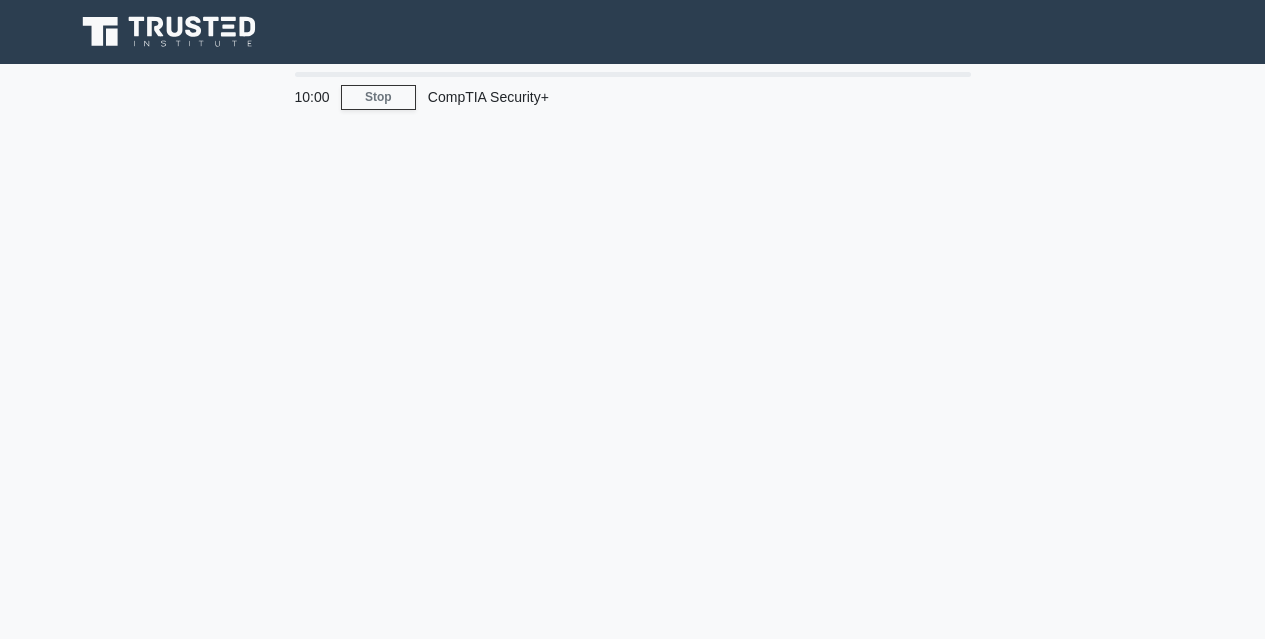 scroll, scrollTop: 0, scrollLeft: 0, axis: both 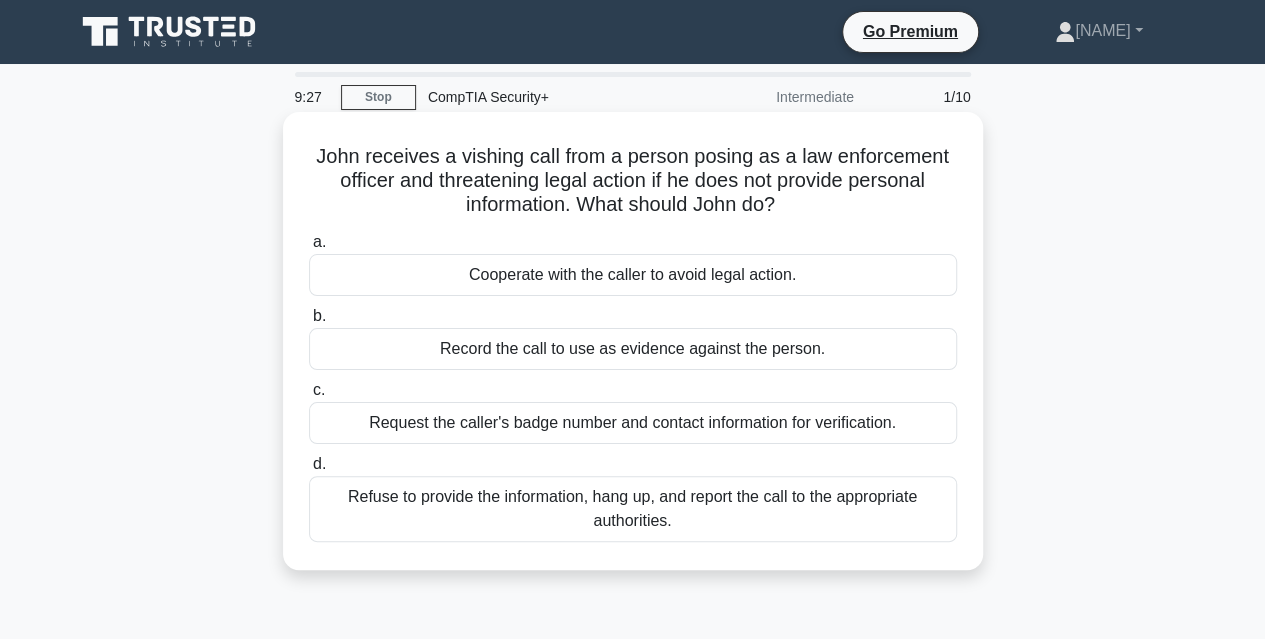 click on "Refuse to provide the information, hang up, and report the call to the appropriate authorities." at bounding box center (633, 509) 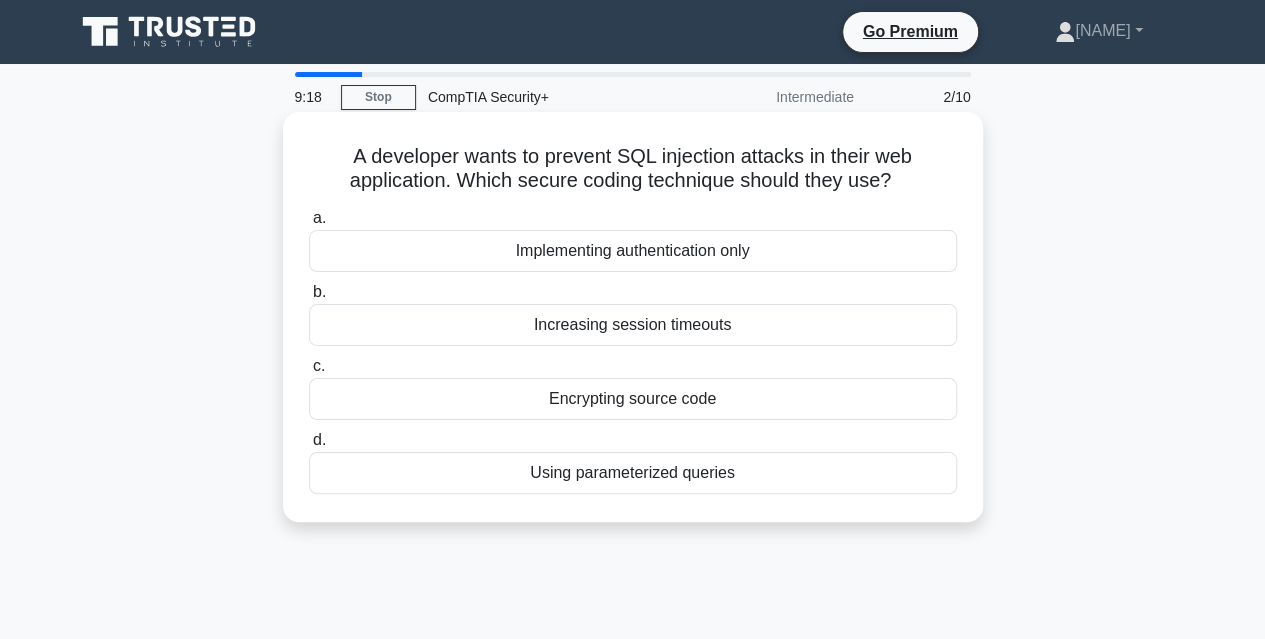 click on "Using parameterized queries" at bounding box center (633, 473) 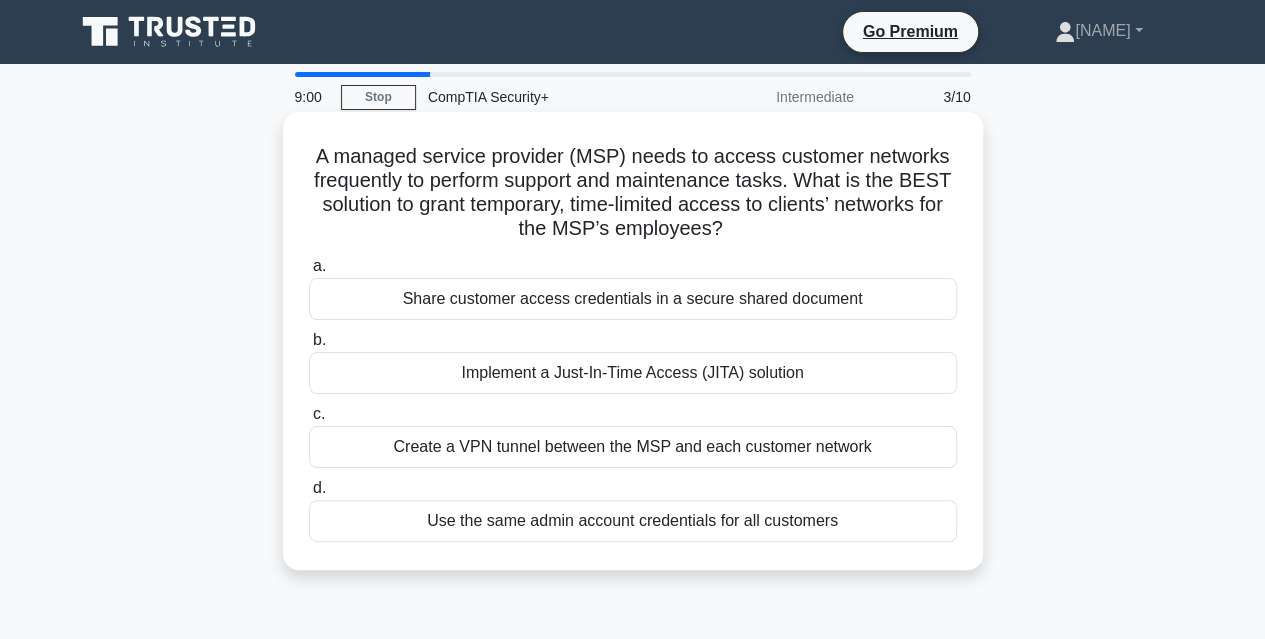 click on "Implement a Just-In-Time Access (JITA) solution" at bounding box center (633, 373) 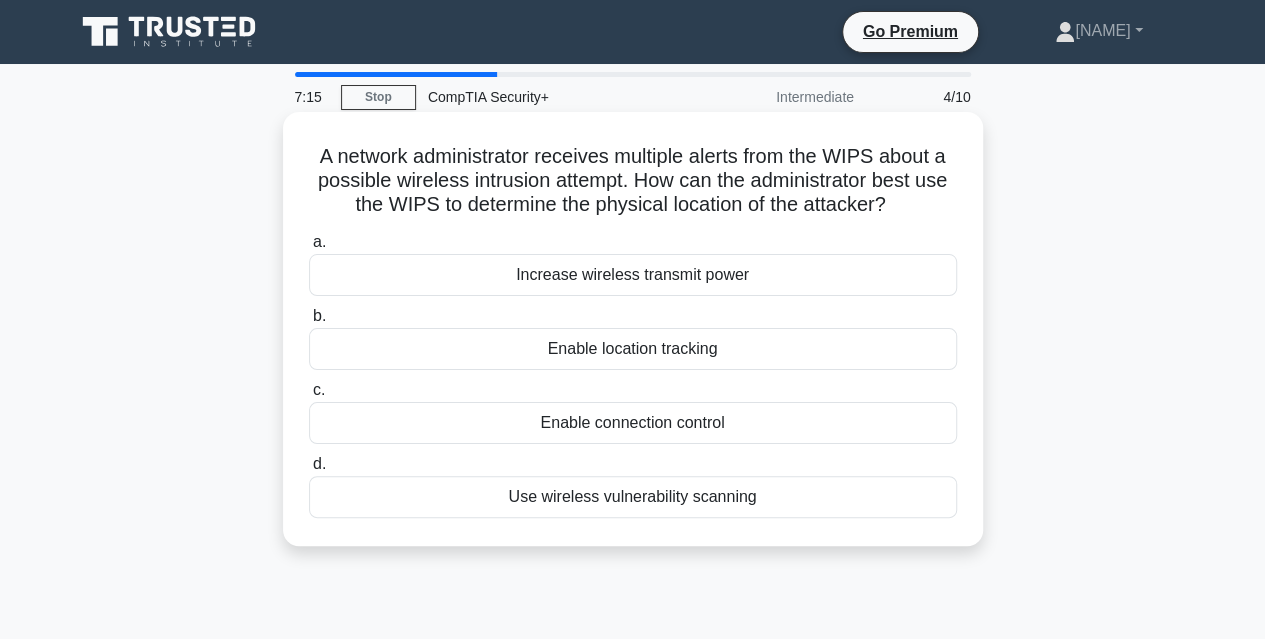 click on "Enable location tracking" at bounding box center [633, 349] 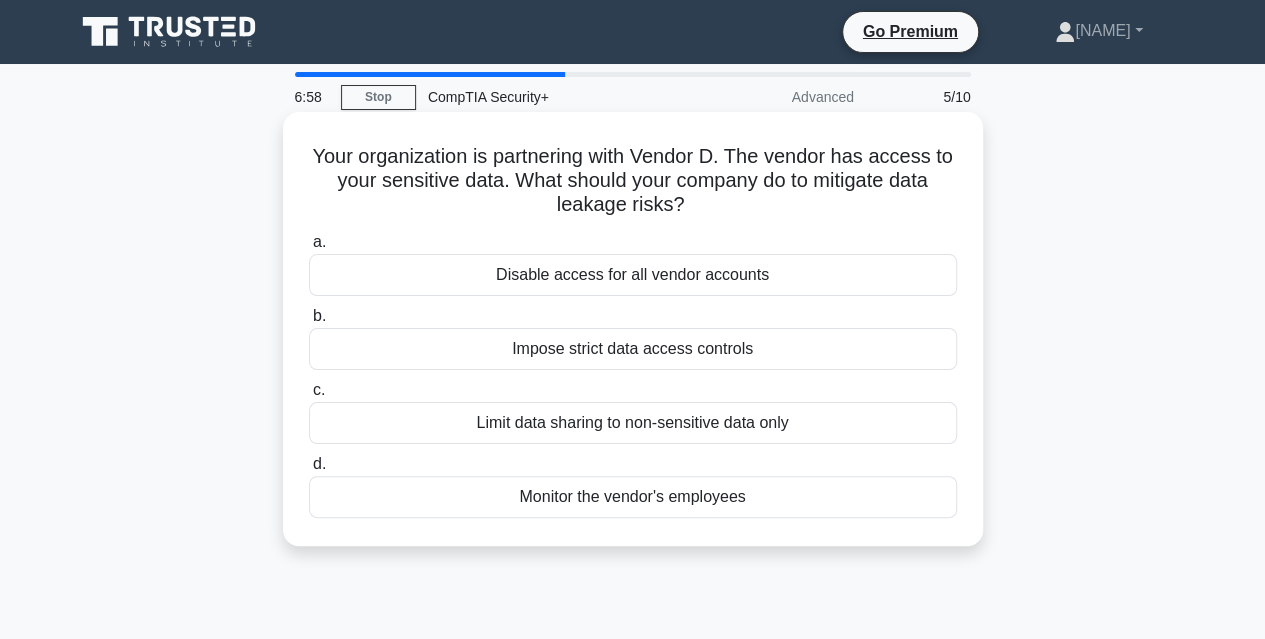 click on "Impose strict data access controls" at bounding box center (633, 349) 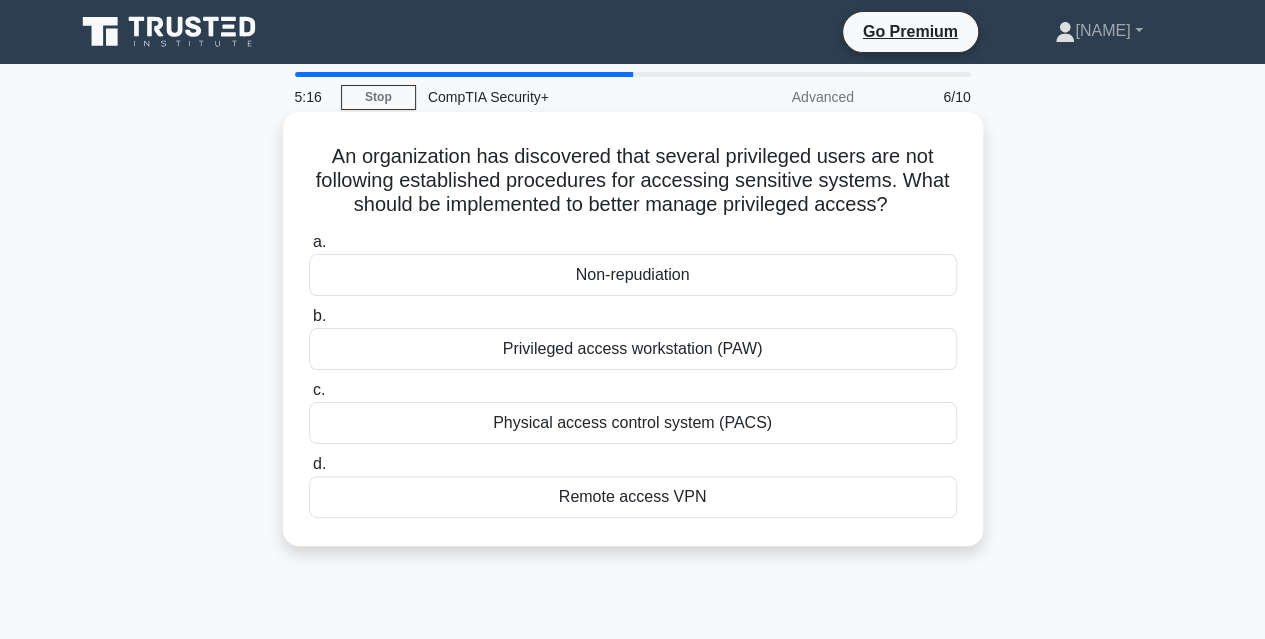 click on "Physical access control system (PACS)" at bounding box center [633, 423] 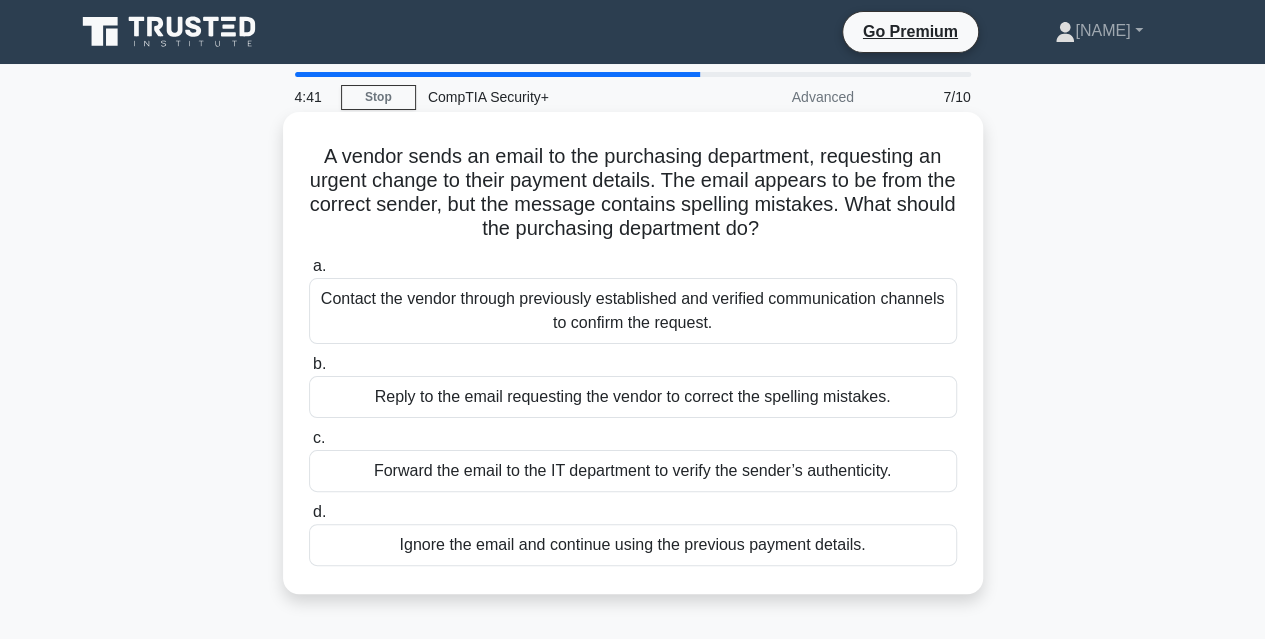click on "Contact the vendor through previously established and verified communication channels to confirm the request." at bounding box center (633, 311) 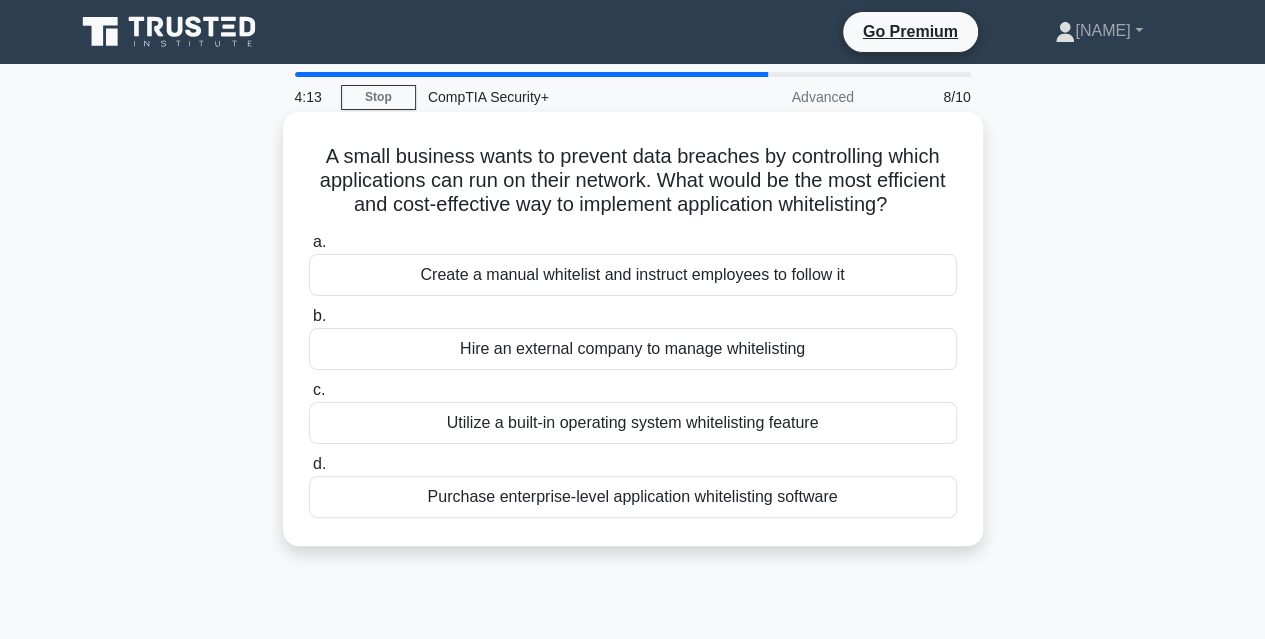 click on "Utilize a built-in operating system whitelisting feature" at bounding box center (633, 423) 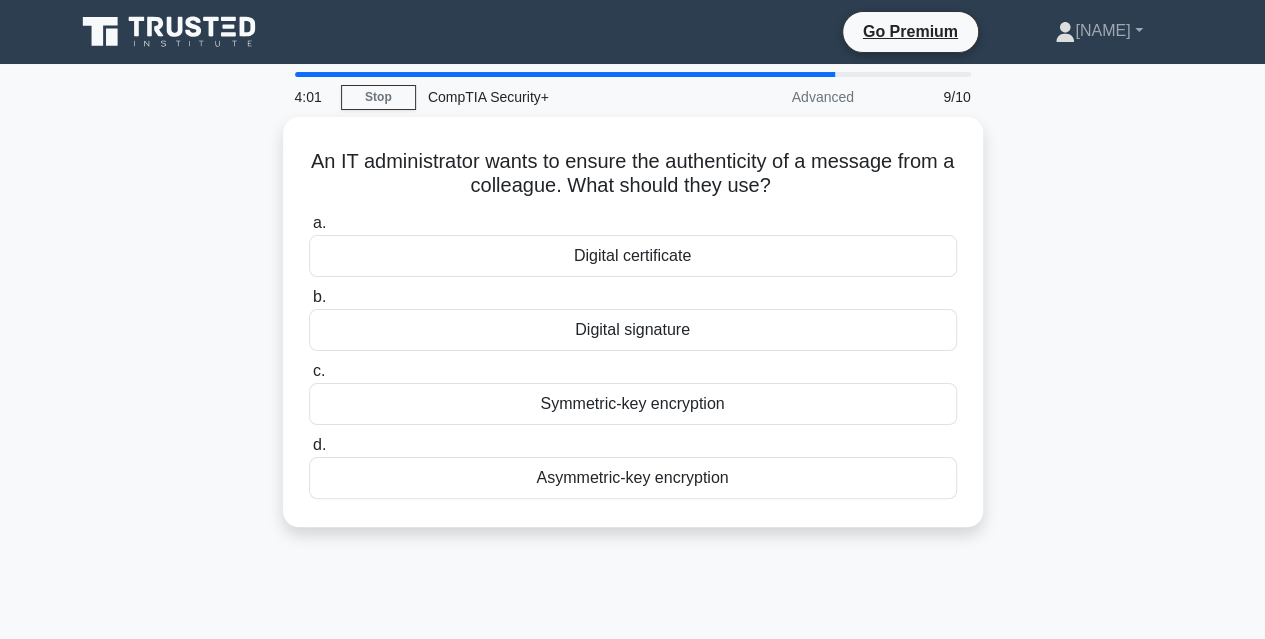 click on "An IT administrator wants to ensure the authenticity of a message from a colleague. What should they use?
.spinner_0XTQ{transform-origin:center;animation:spinner_y6GP .75s linear infinite}@keyframes spinner_y6GP{100%{transform:rotate(360deg)}}
a.
Digital certificate
b. c. d." at bounding box center [633, 334] 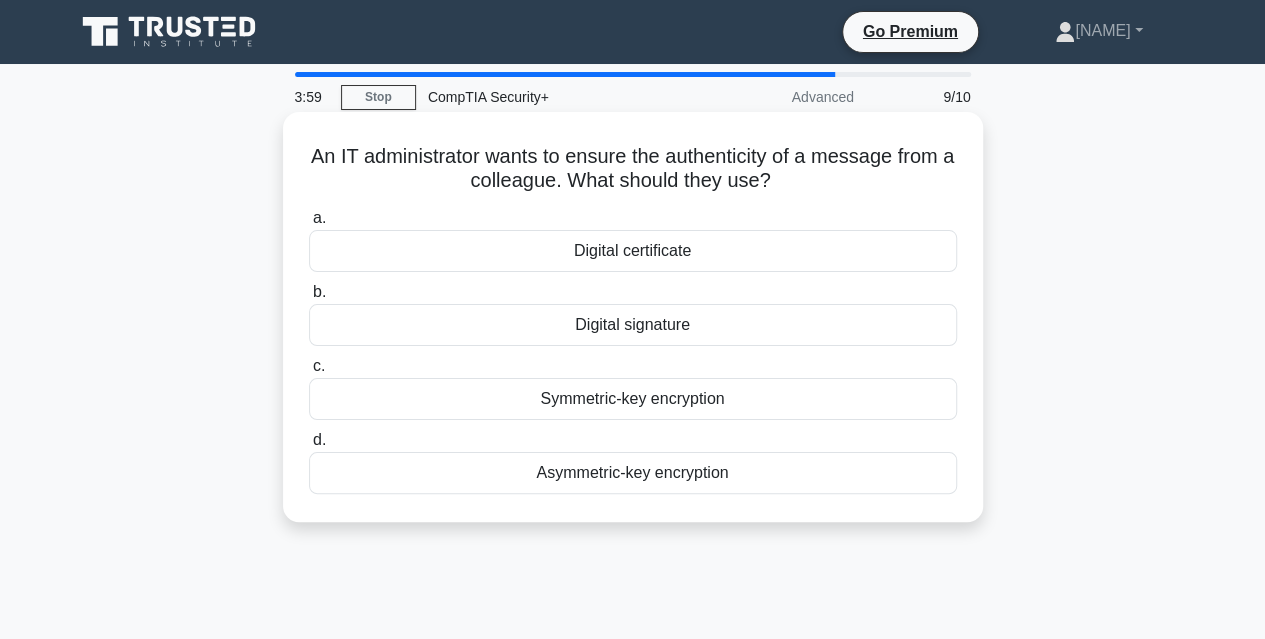 click on "Digital signature" at bounding box center [633, 325] 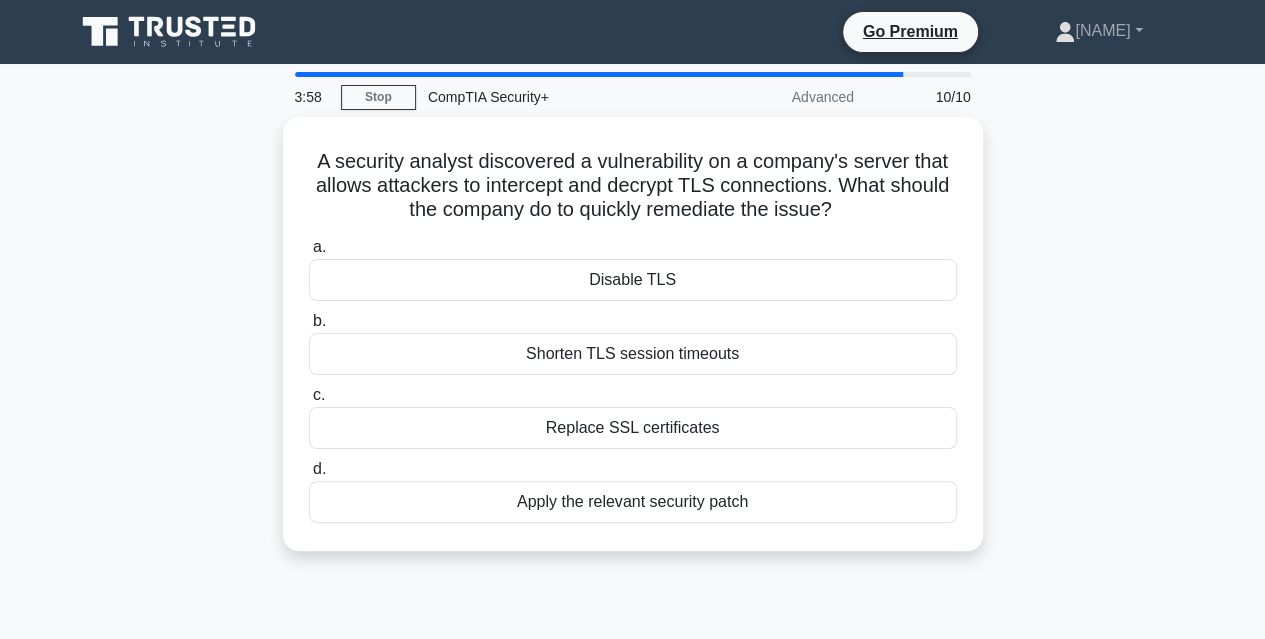 click on "A security analyst discovered a vulnerability on a company's server that allows attackers to intercept and decrypt TLS connections. What should the company do to quickly remediate the issue?
.spinner_0XTQ{transform-origin:center;animation:spinner_y6GP .75s linear infinite}@keyframes spinner_y6GP{100%{transform:rotate(360deg)}}
a.
Disable TLS" at bounding box center [633, 346] 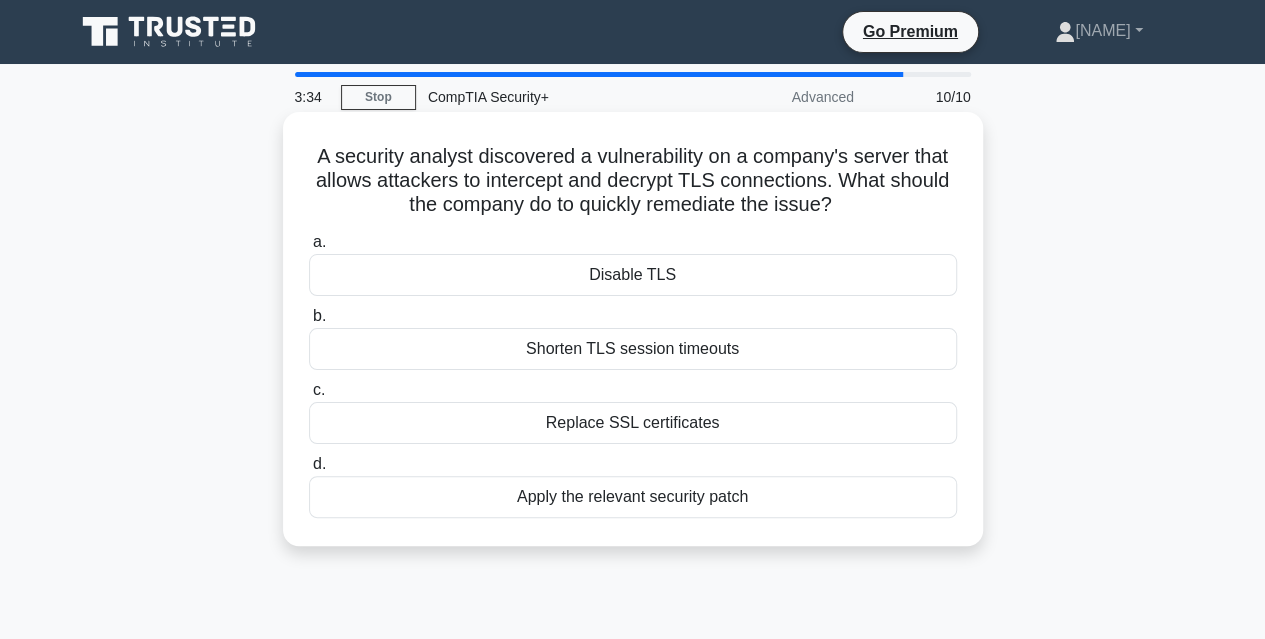 click on "Apply the relevant security patch" at bounding box center [633, 497] 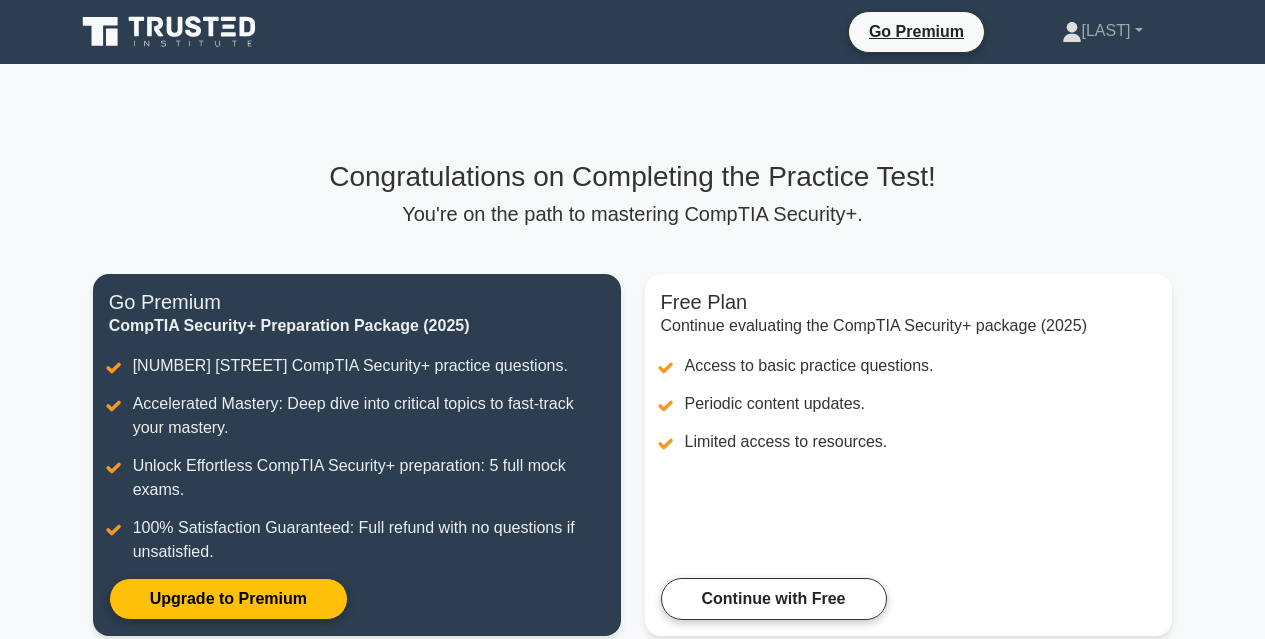 scroll, scrollTop: 0, scrollLeft: 0, axis: both 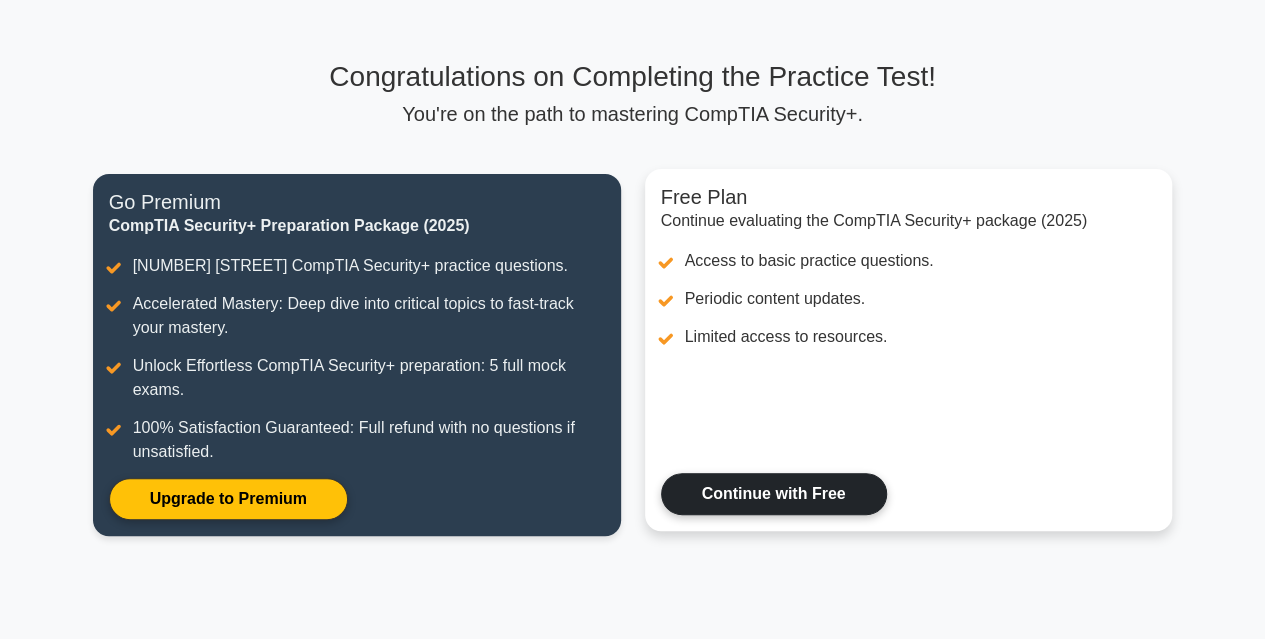 click on "Continue with Free" at bounding box center (774, 494) 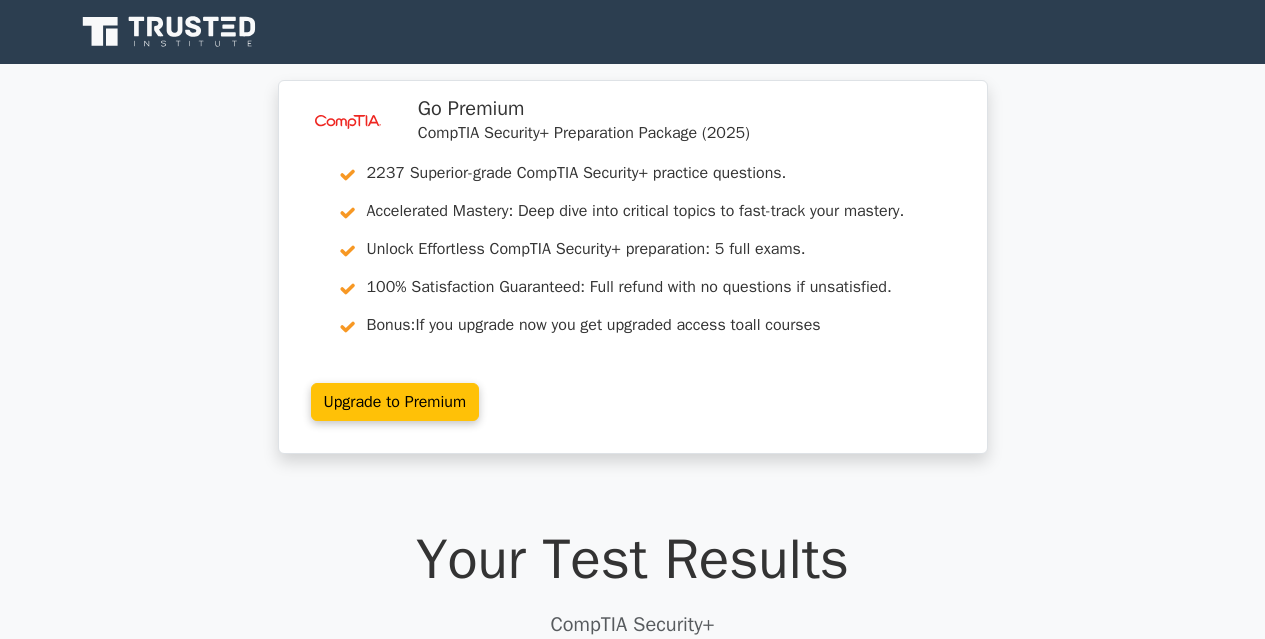 scroll, scrollTop: 0, scrollLeft: 0, axis: both 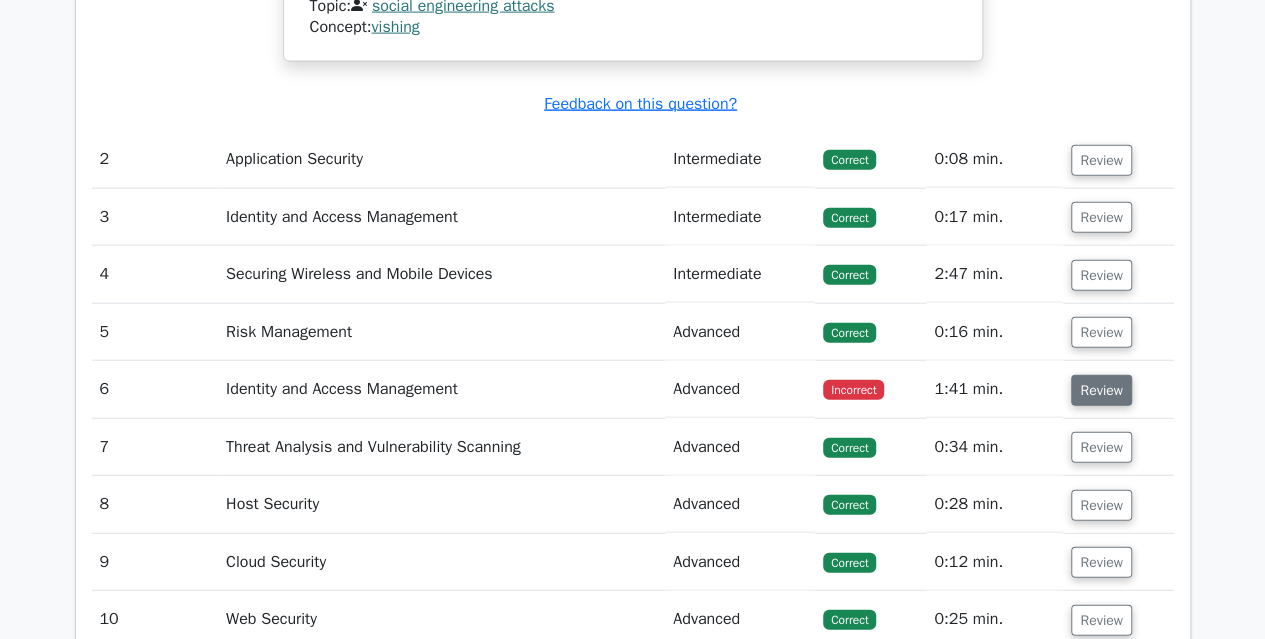 click on "Review" at bounding box center (1101, 390) 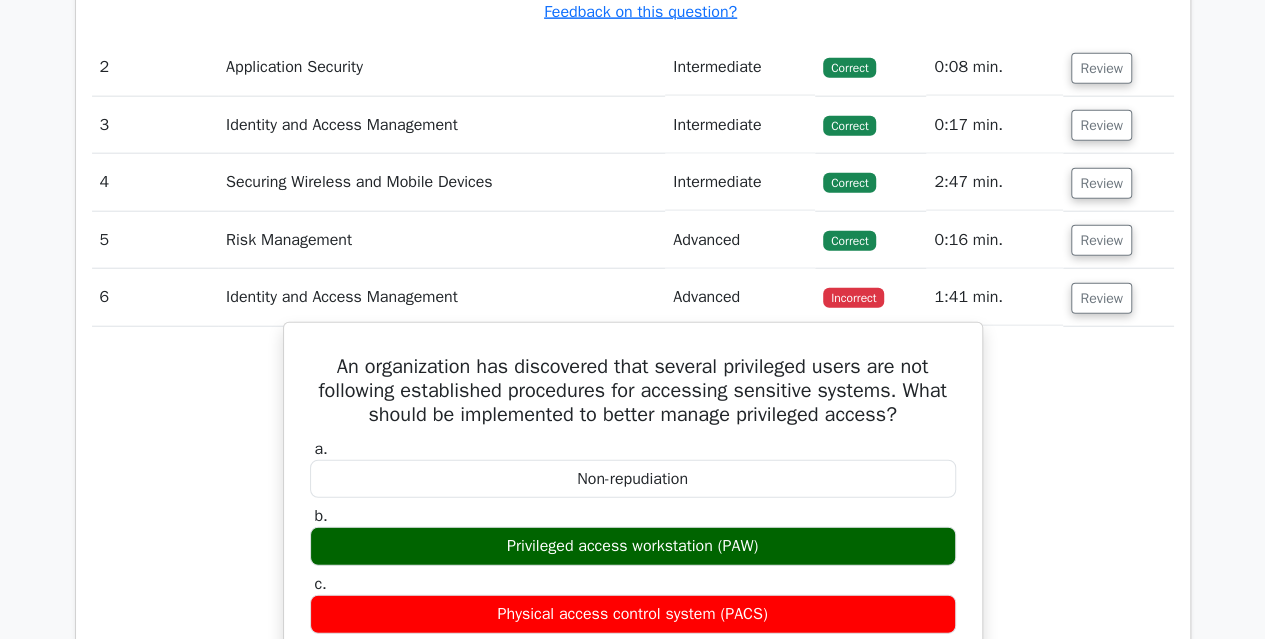 scroll, scrollTop: 2300, scrollLeft: 0, axis: vertical 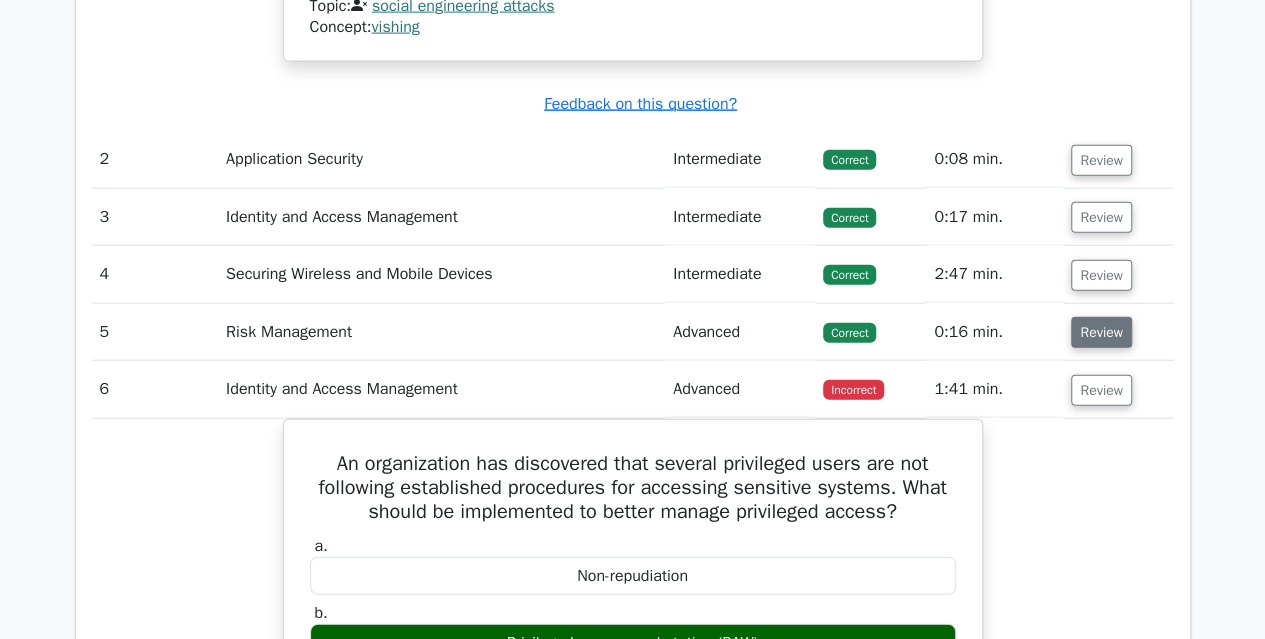 click on "Review" at bounding box center (1101, 332) 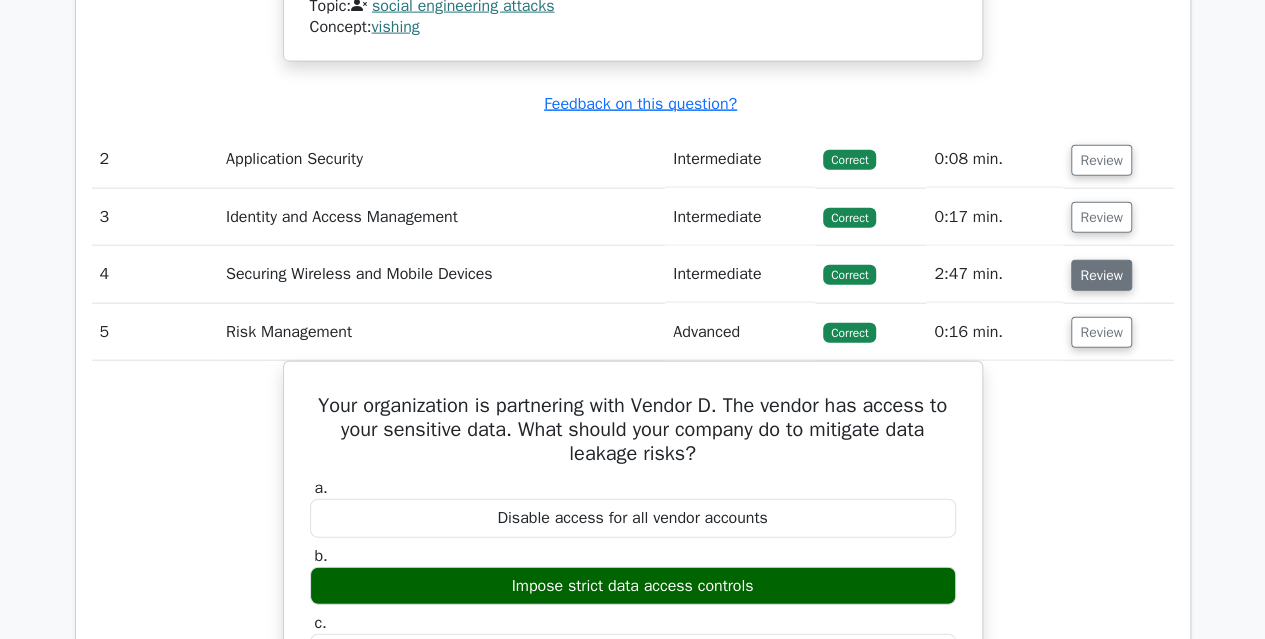 click on "Review" at bounding box center (1101, 275) 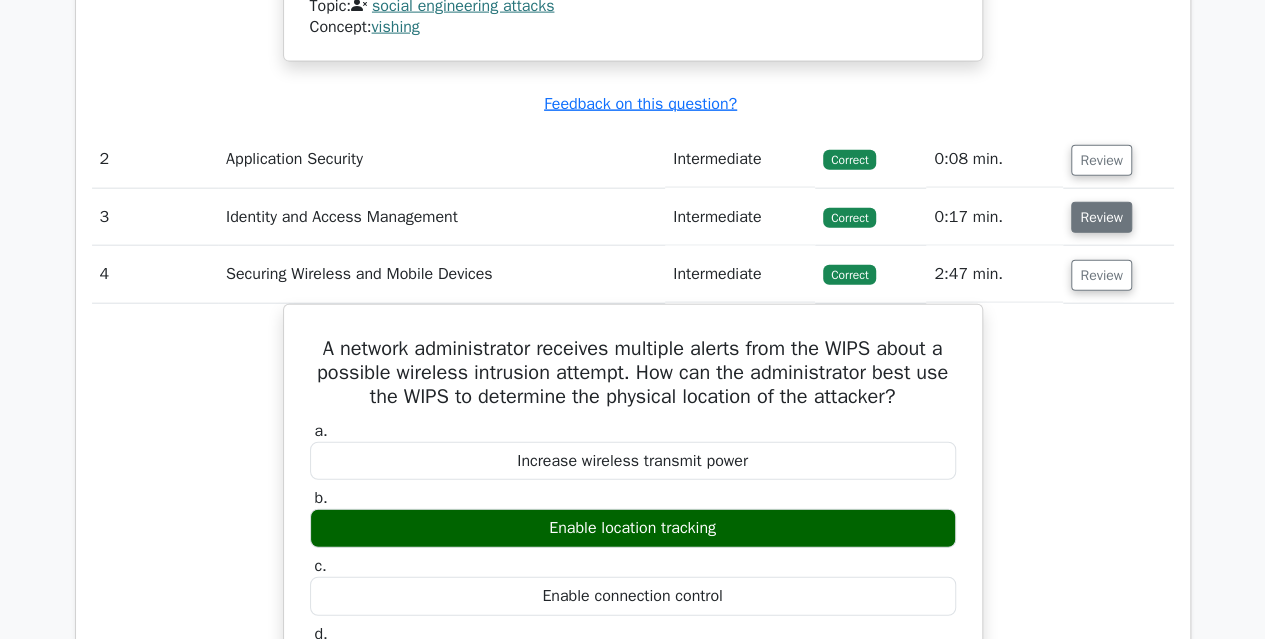 click on "Review" at bounding box center [1101, 217] 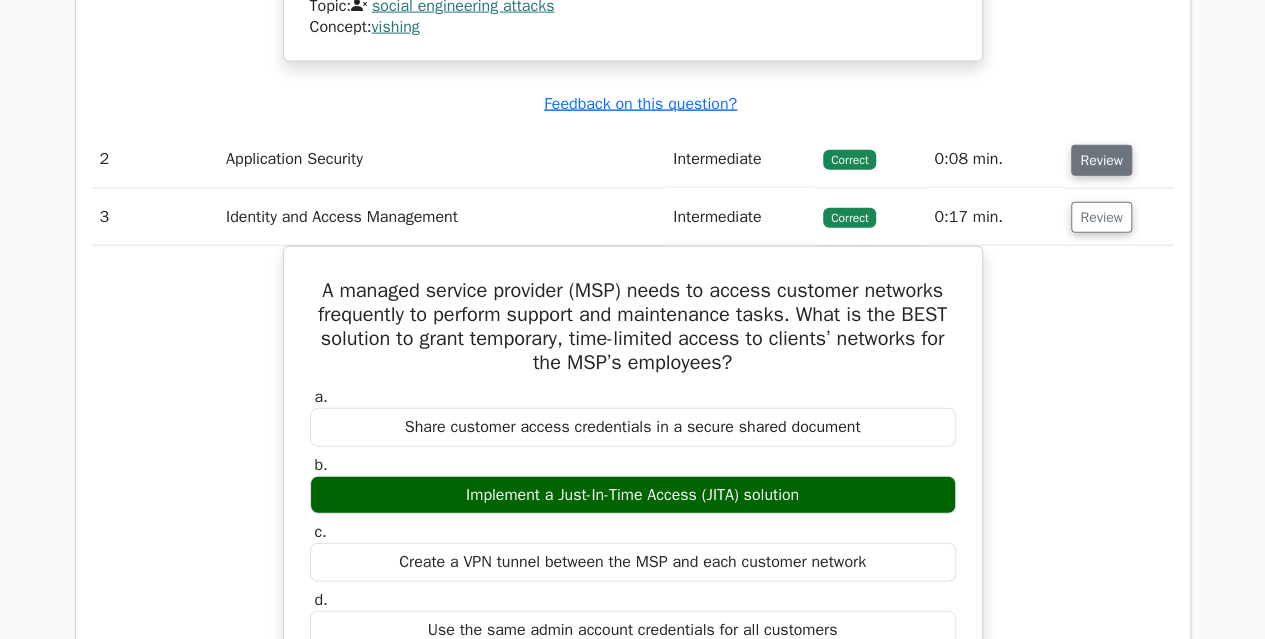 click on "Review" at bounding box center (1101, 160) 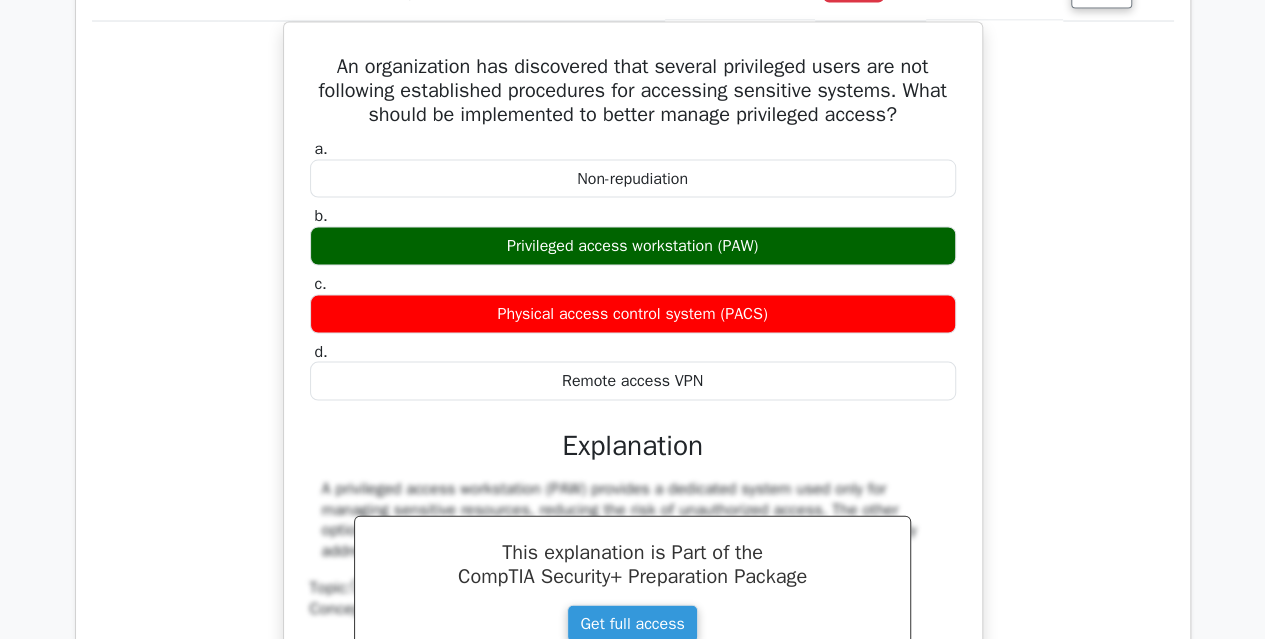 scroll, scrollTop: 6200, scrollLeft: 0, axis: vertical 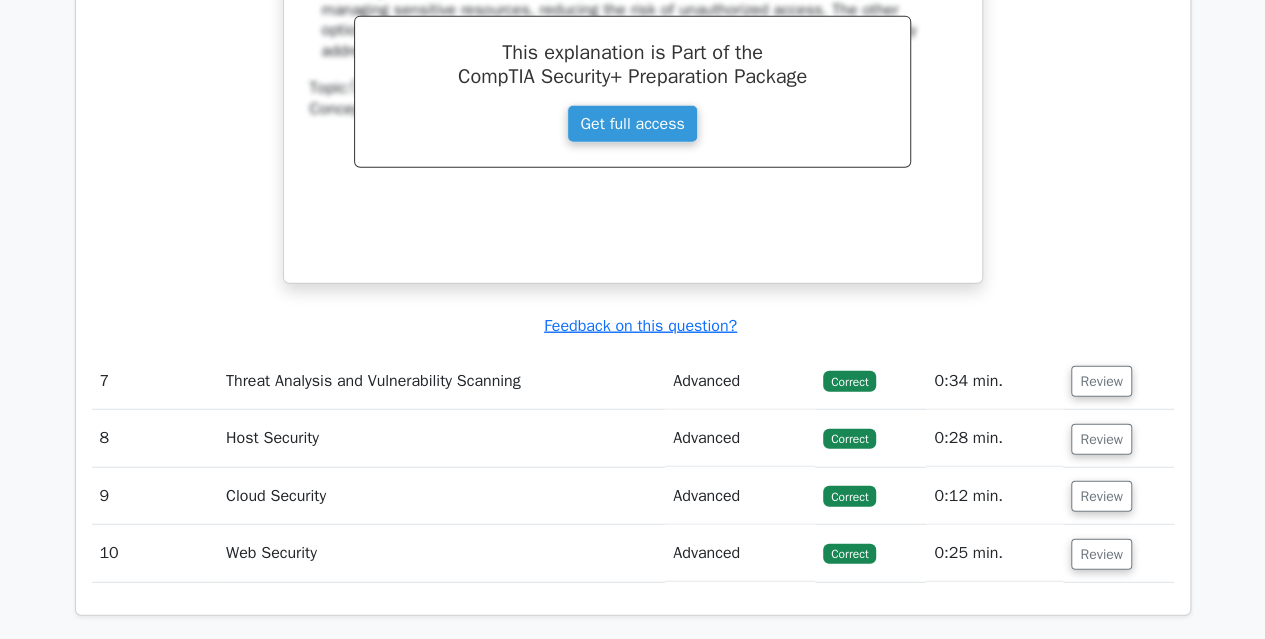 click on "Review" at bounding box center [1101, 381] 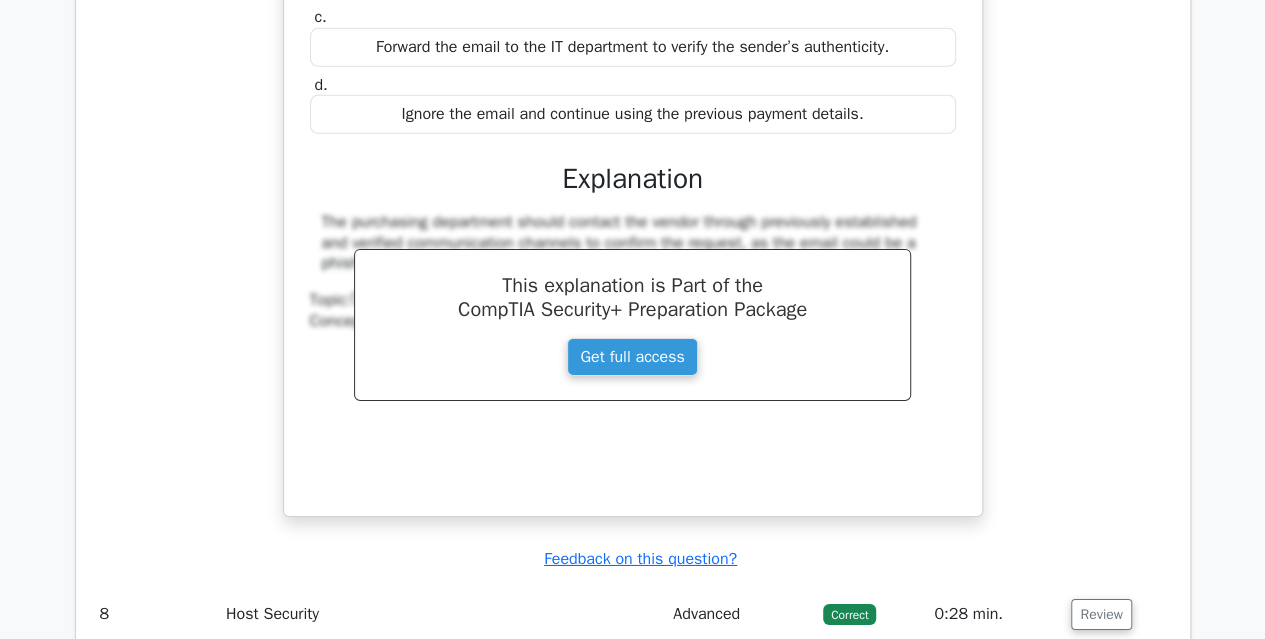 scroll, scrollTop: 7100, scrollLeft: 0, axis: vertical 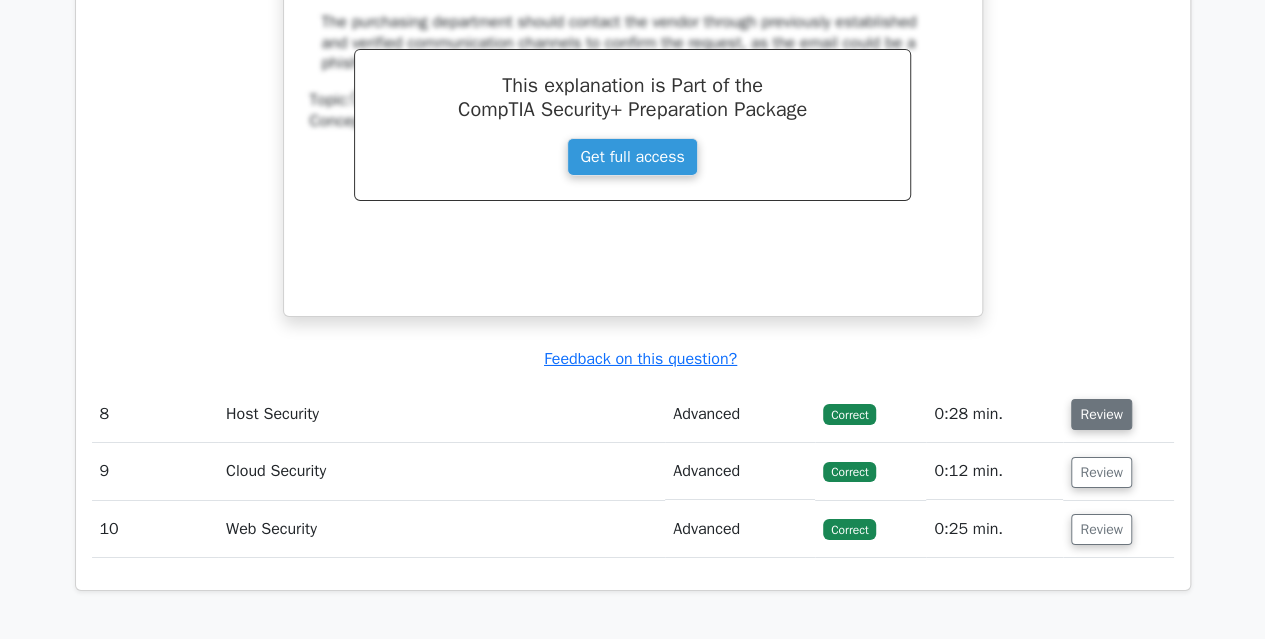 click on "Review" at bounding box center (1101, 414) 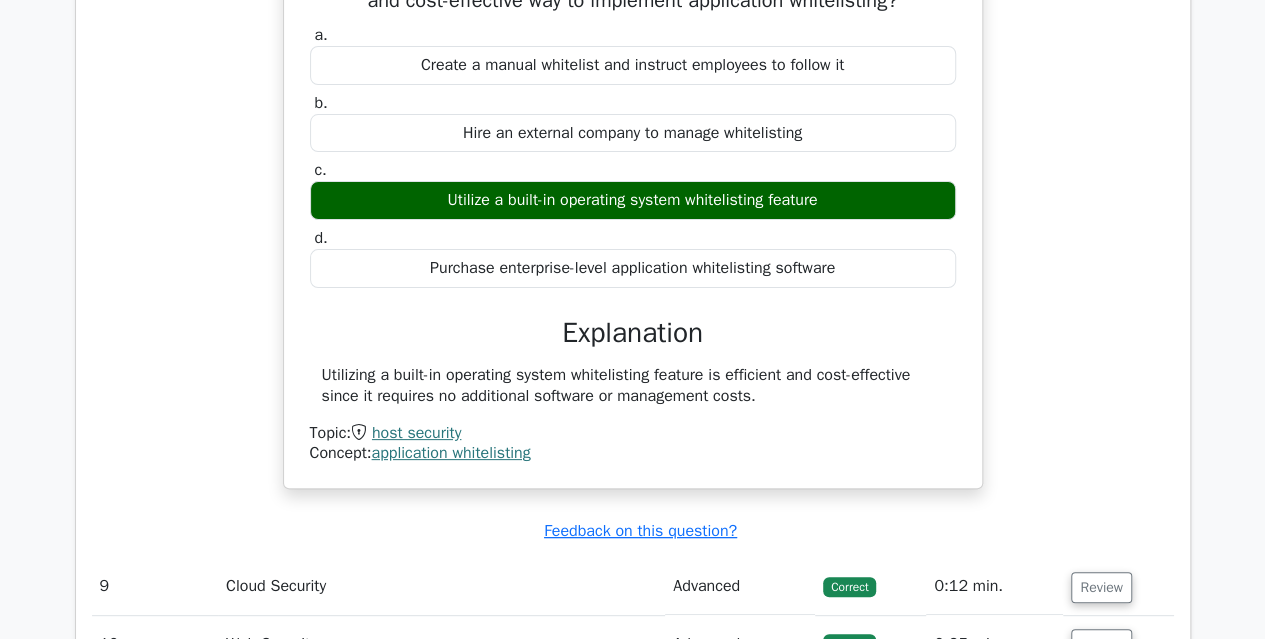 scroll, scrollTop: 7700, scrollLeft: 0, axis: vertical 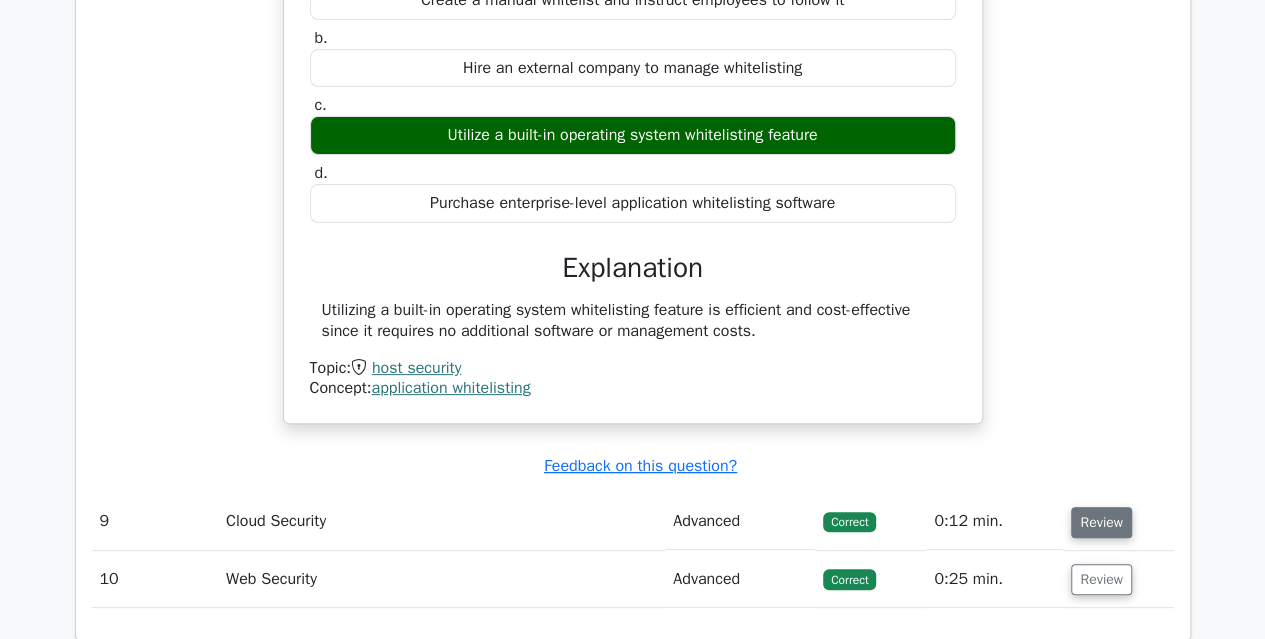 click on "Review" at bounding box center (1101, 522) 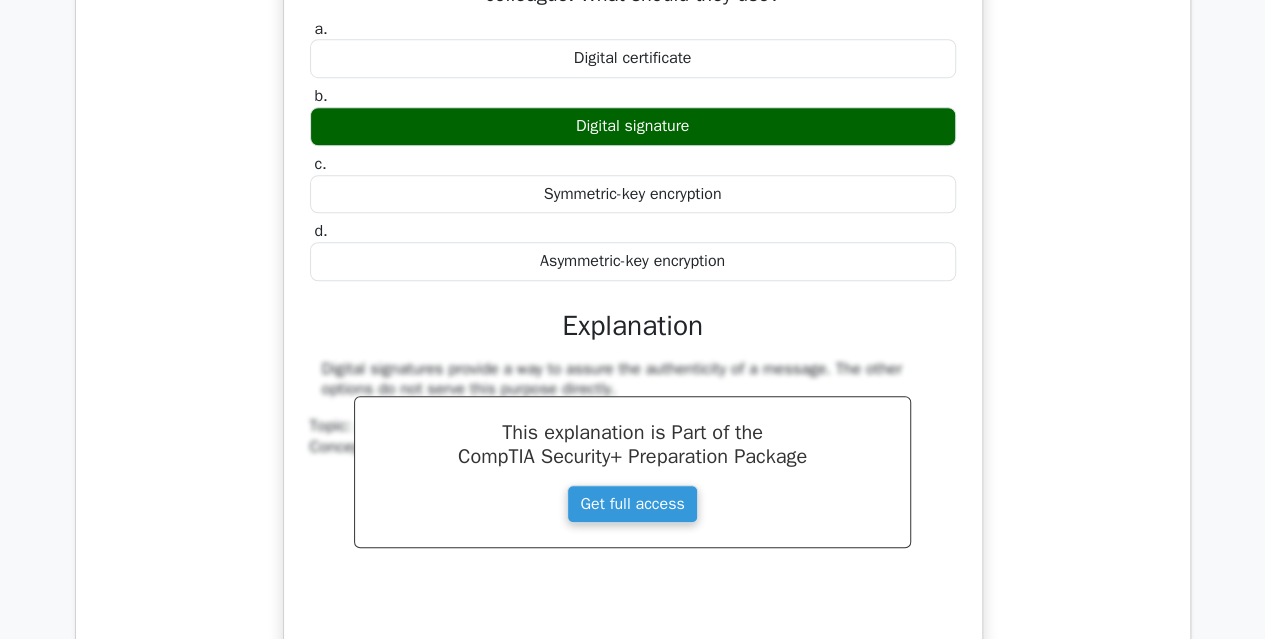 scroll, scrollTop: 8500, scrollLeft: 0, axis: vertical 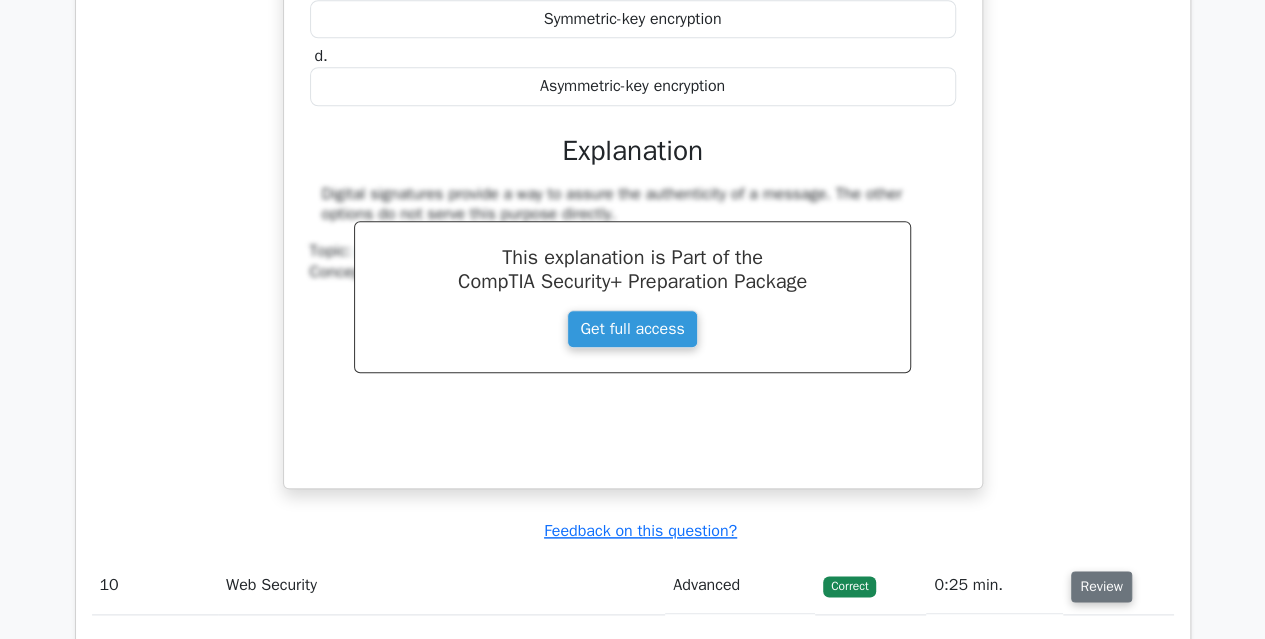 click on "Review" at bounding box center (1101, 586) 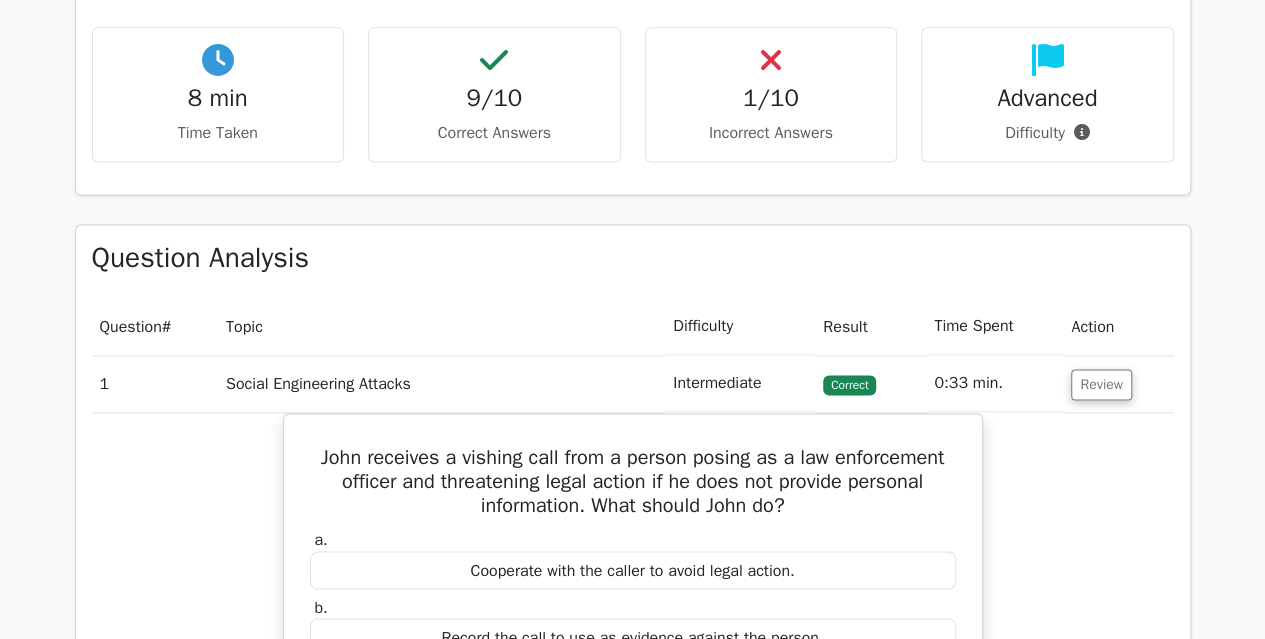 scroll, scrollTop: 1500, scrollLeft: 0, axis: vertical 